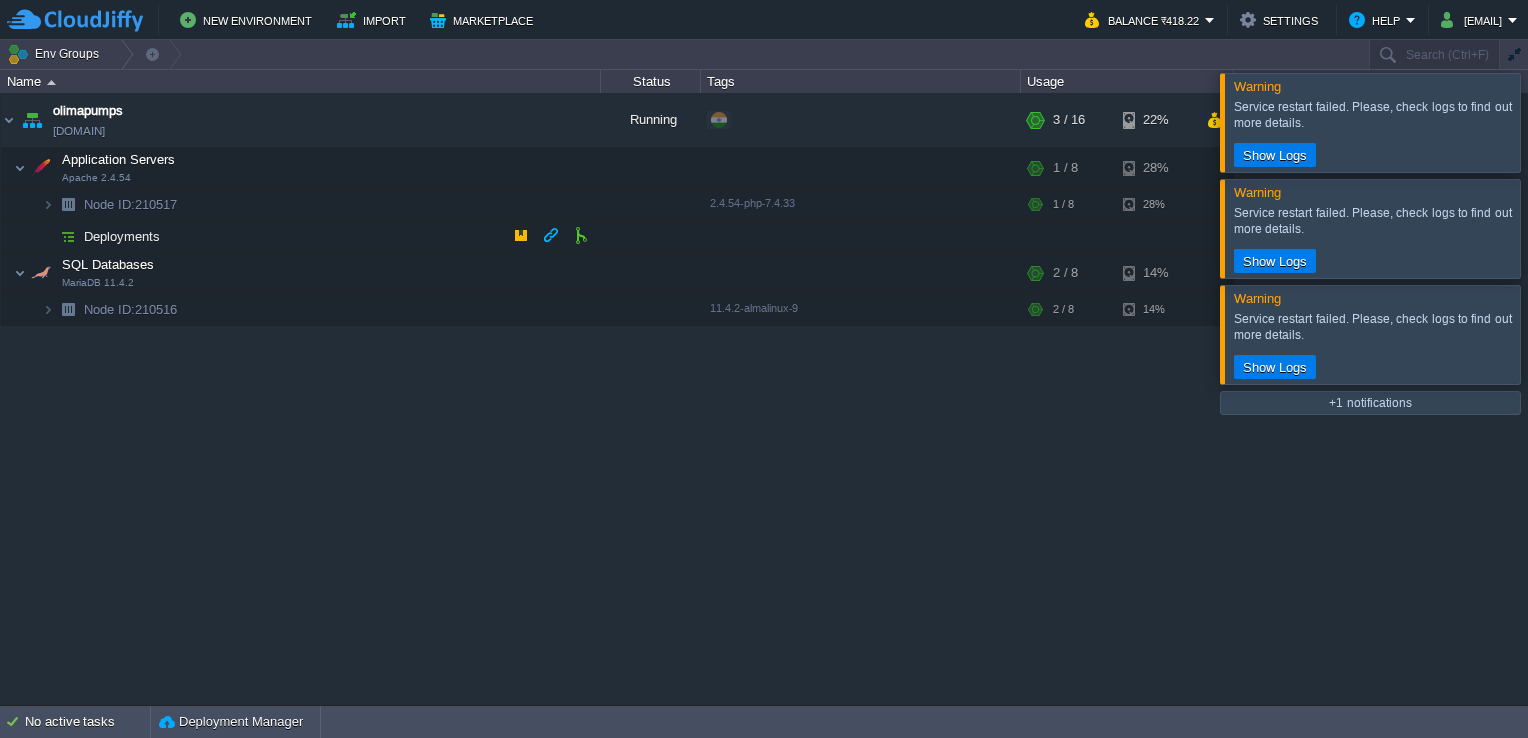 scroll, scrollTop: 0, scrollLeft: 0, axis: both 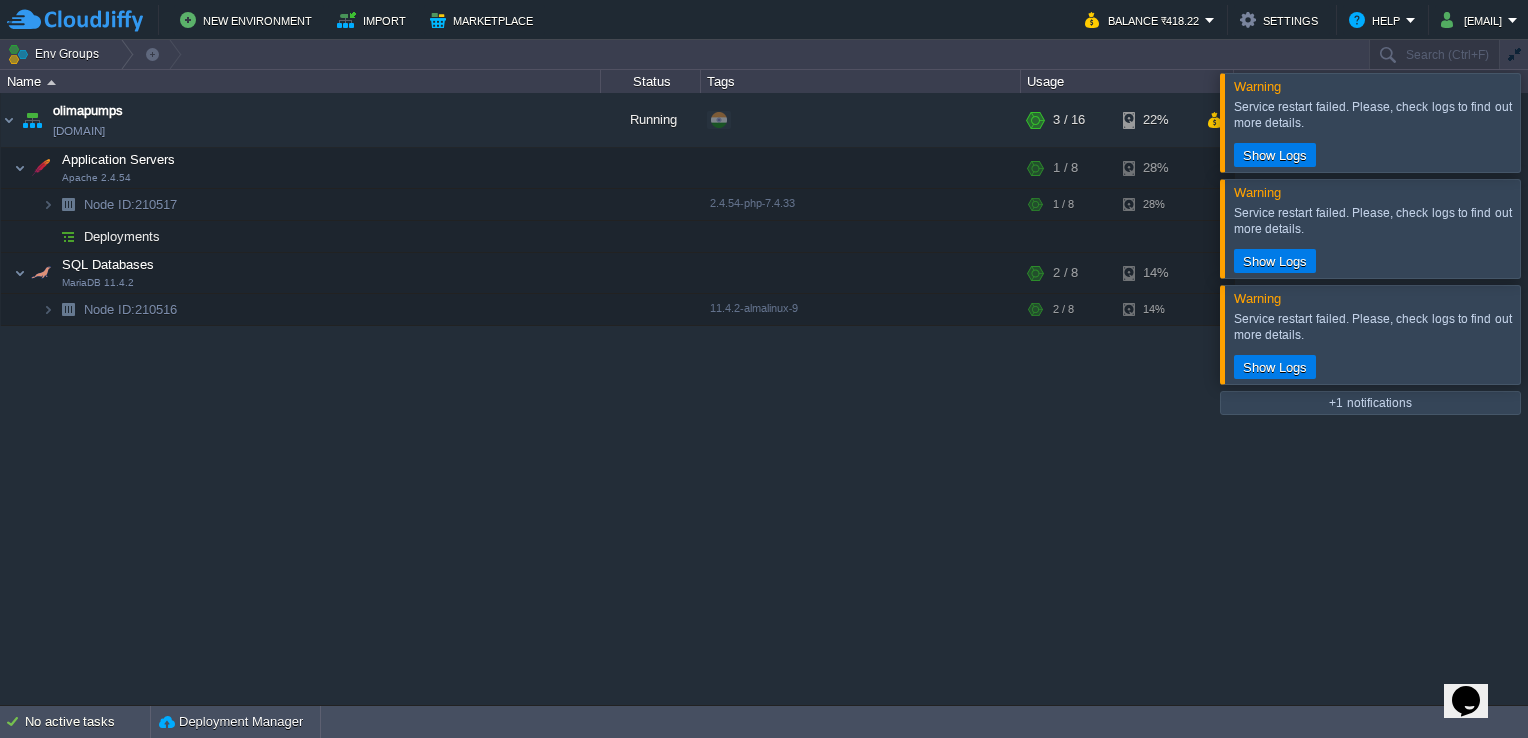 click at bounding box center [1552, 228] 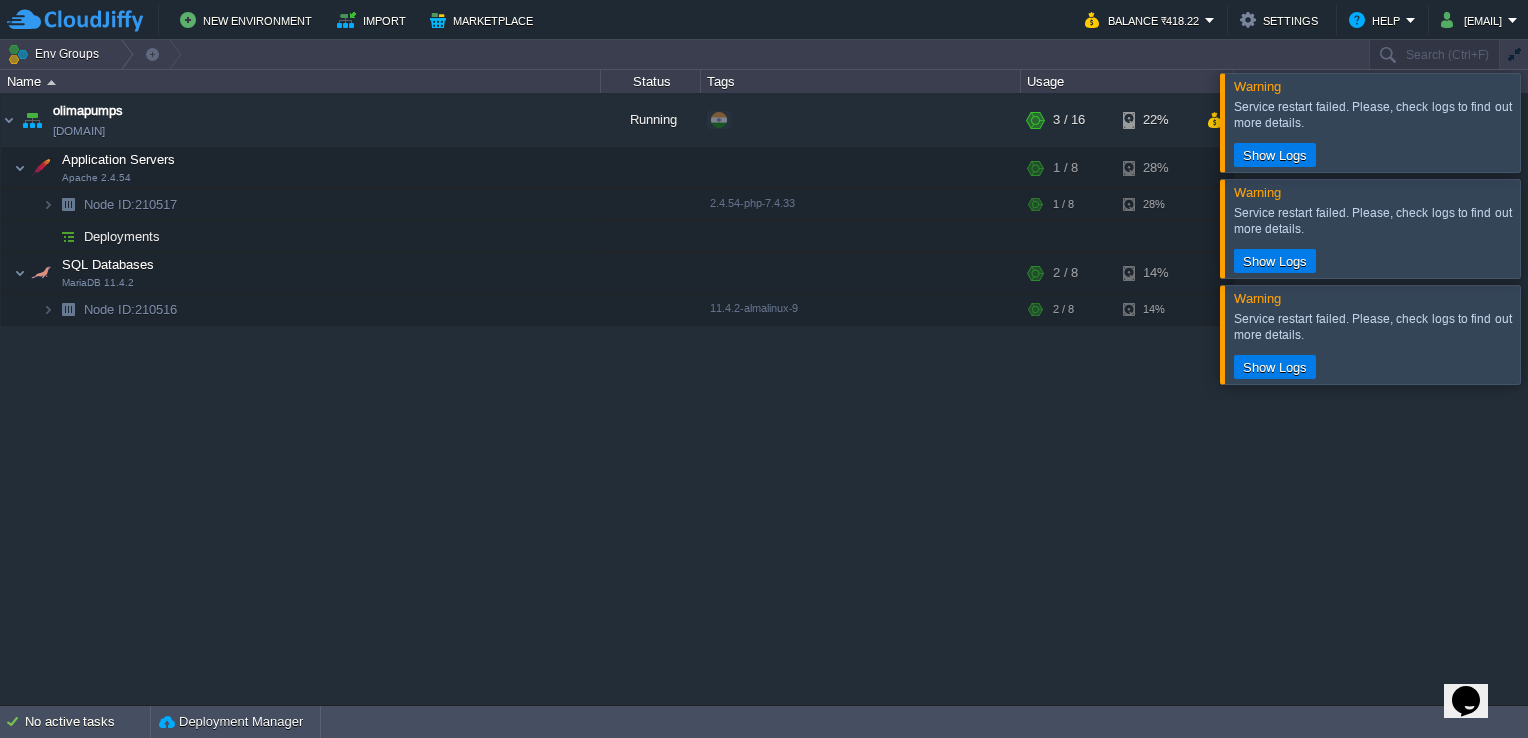 click at bounding box center (1552, 122) 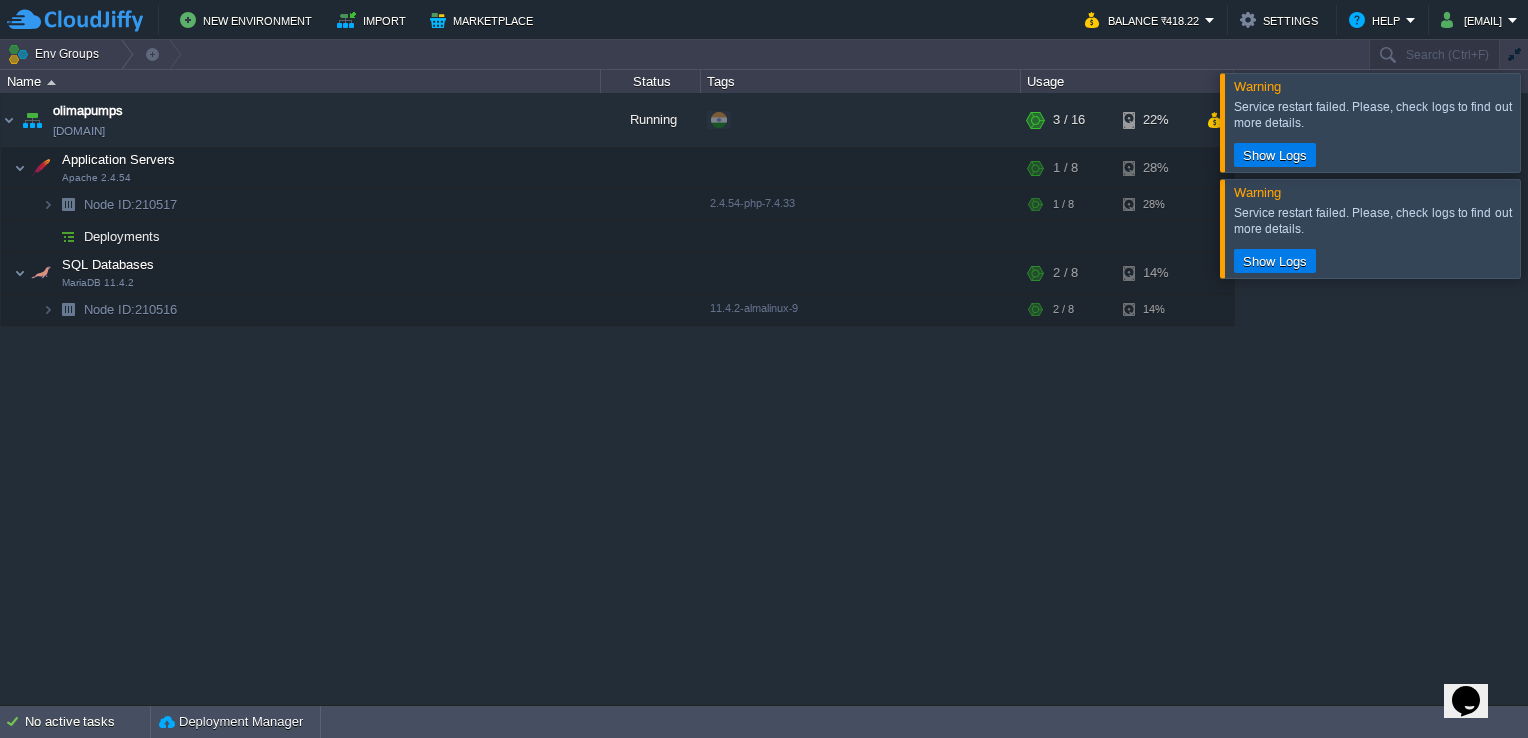 click at bounding box center [1552, 228] 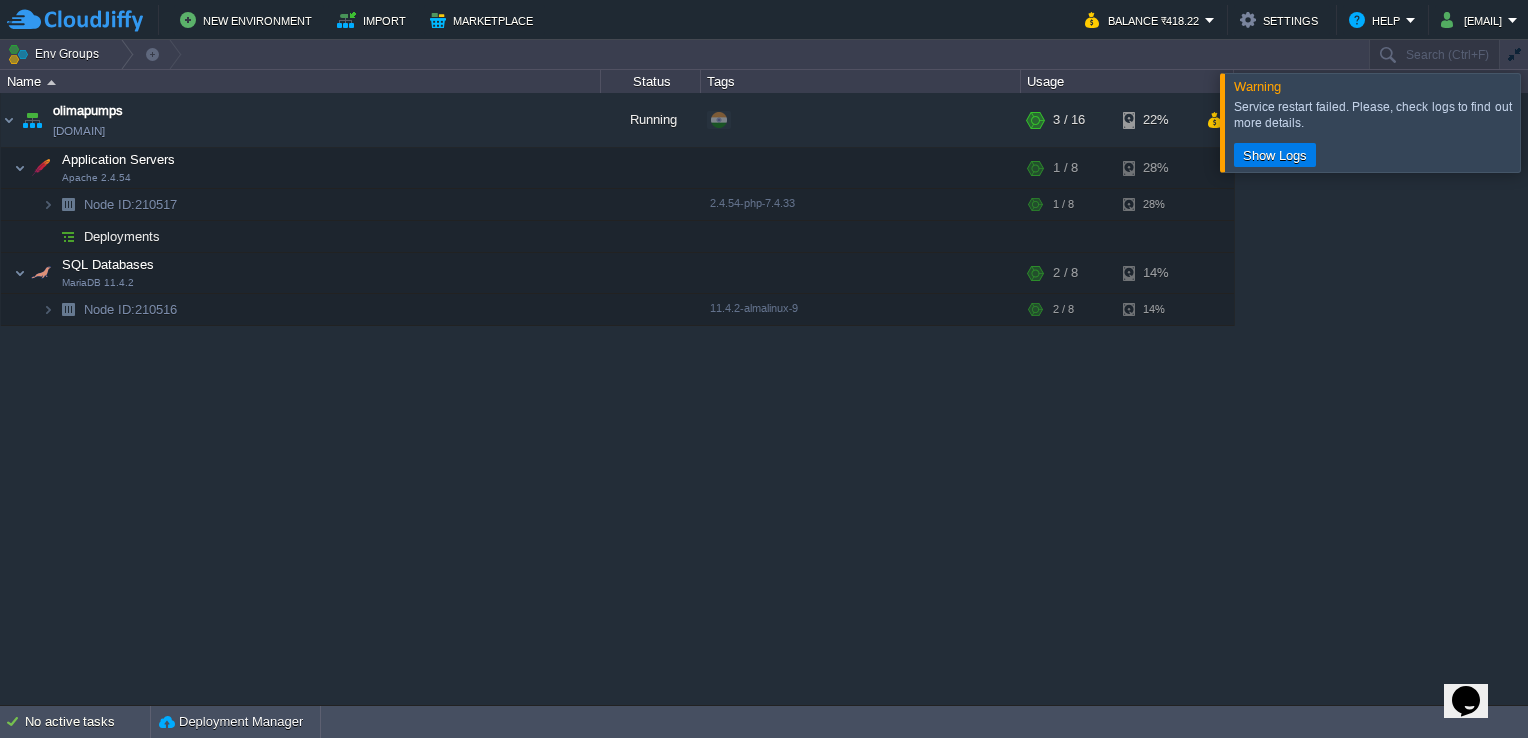click at bounding box center (1552, 122) 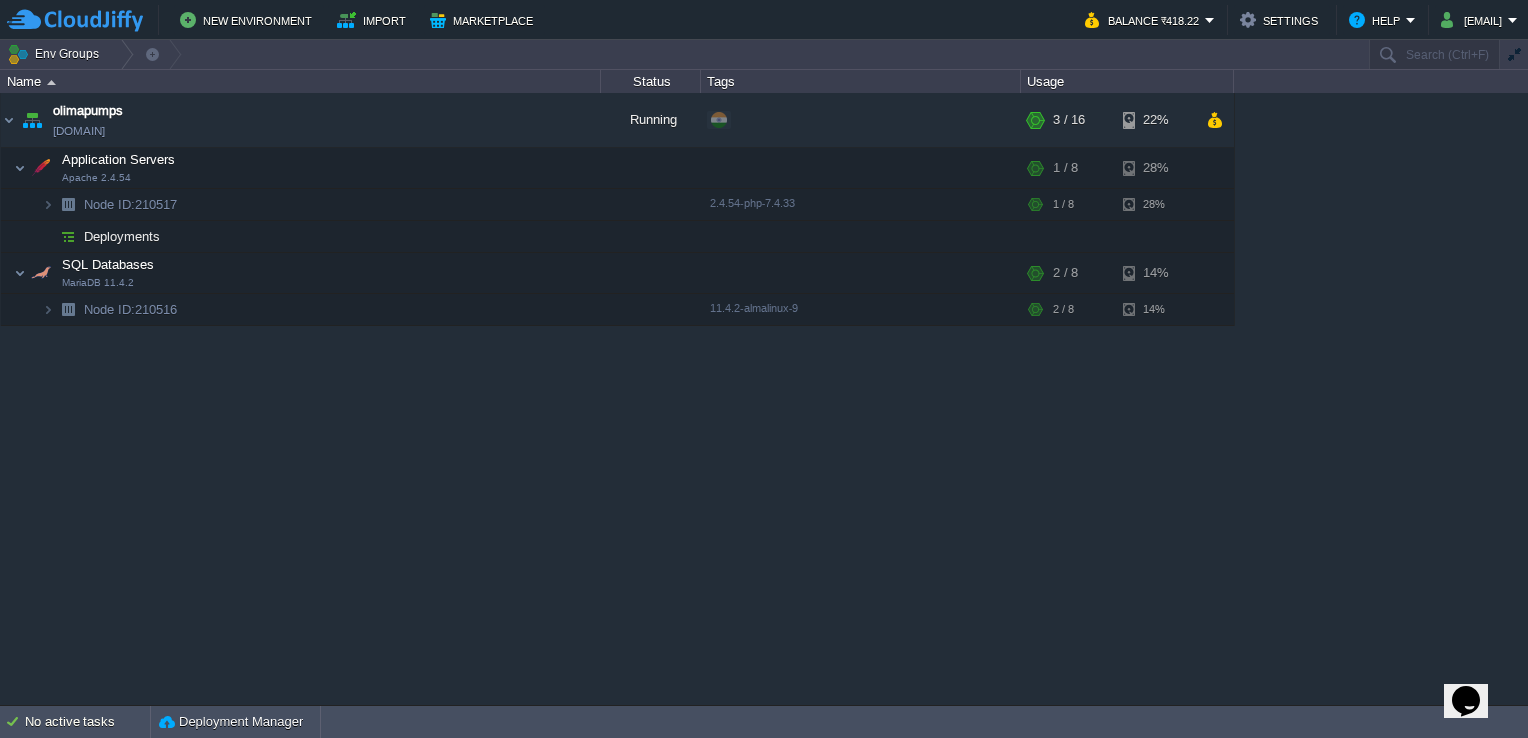 click 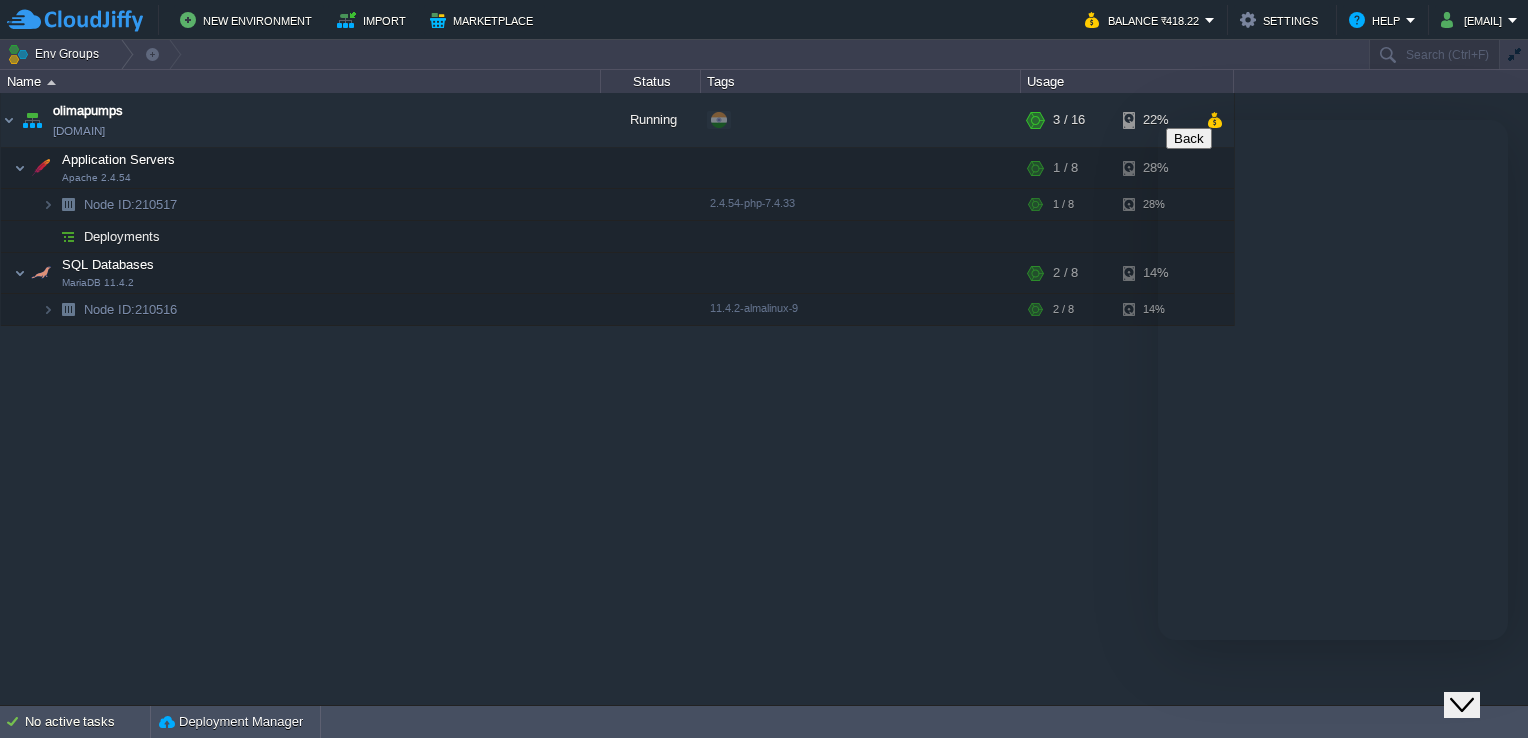click on "We typically reply in a few minutes" at bounding box center [1333, 780] 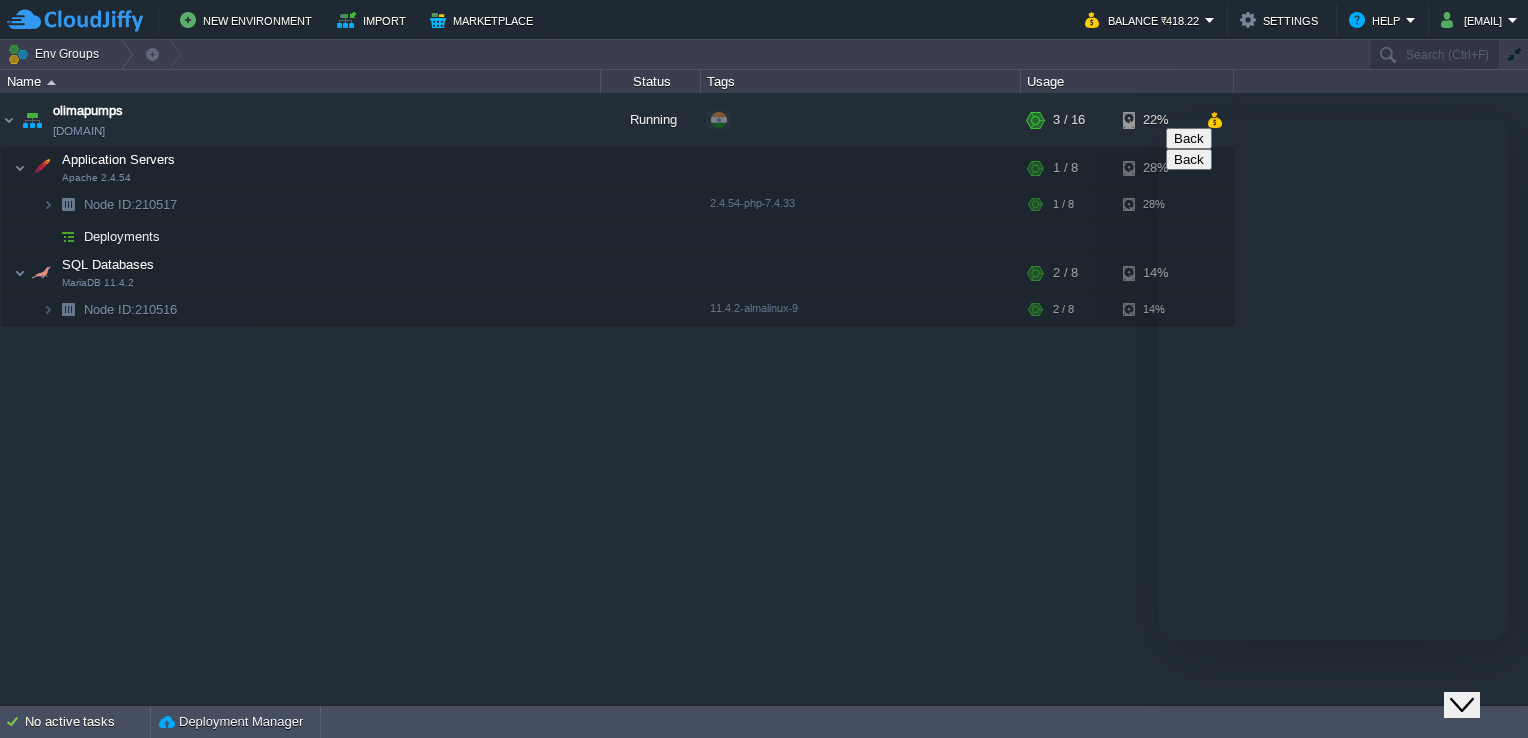 click on "91" at bounding box center (1270, 881) 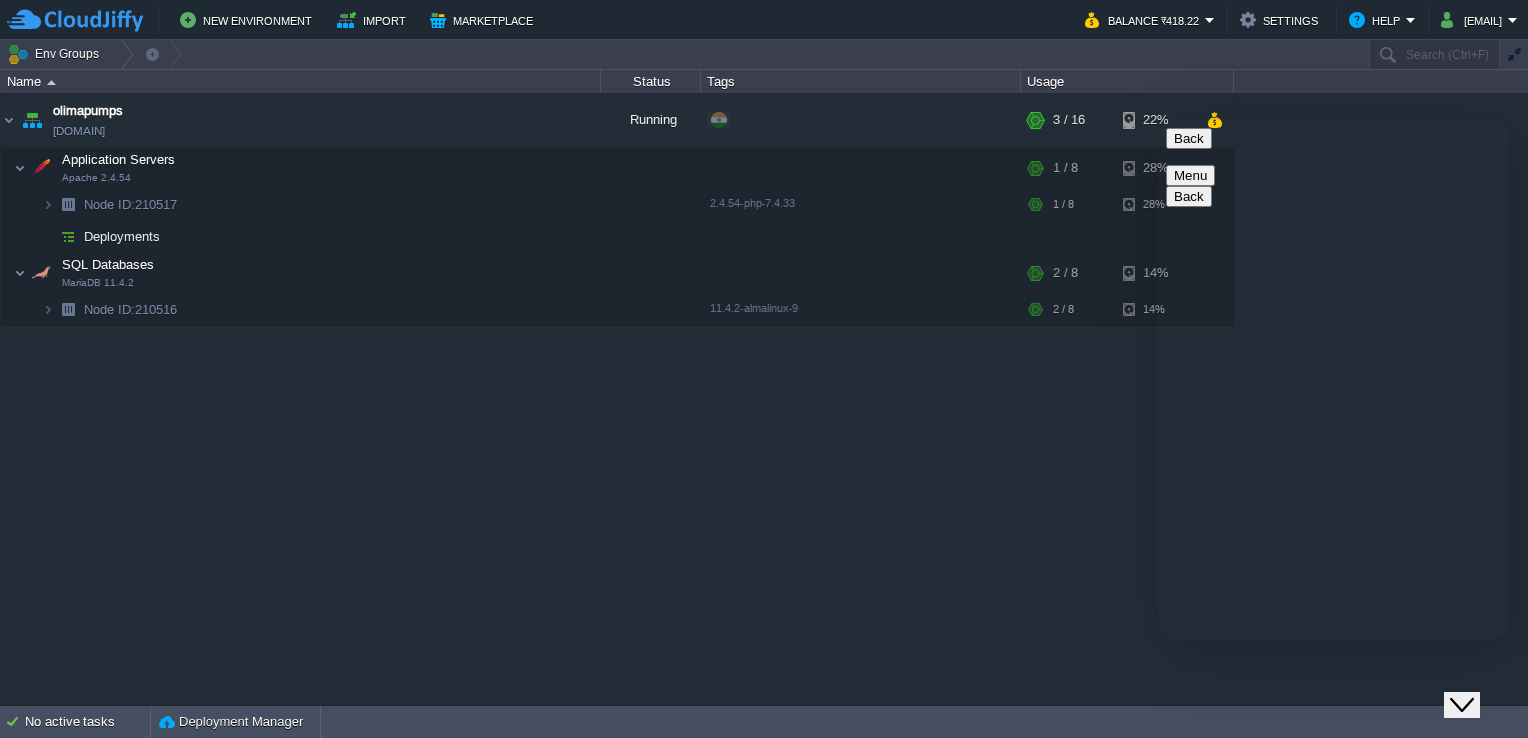 click on "Close Chat This icon closes the chat window." 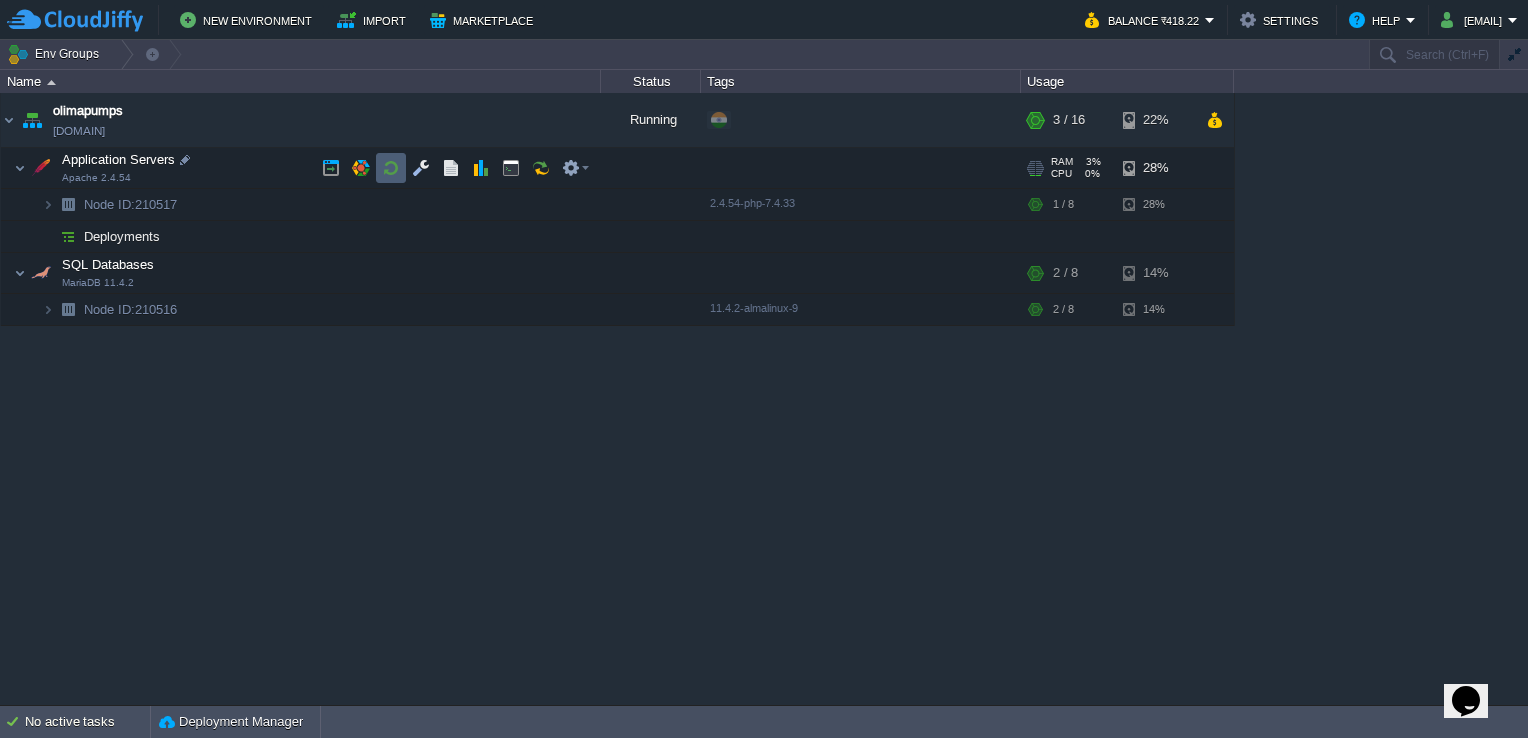 click at bounding box center [391, 168] 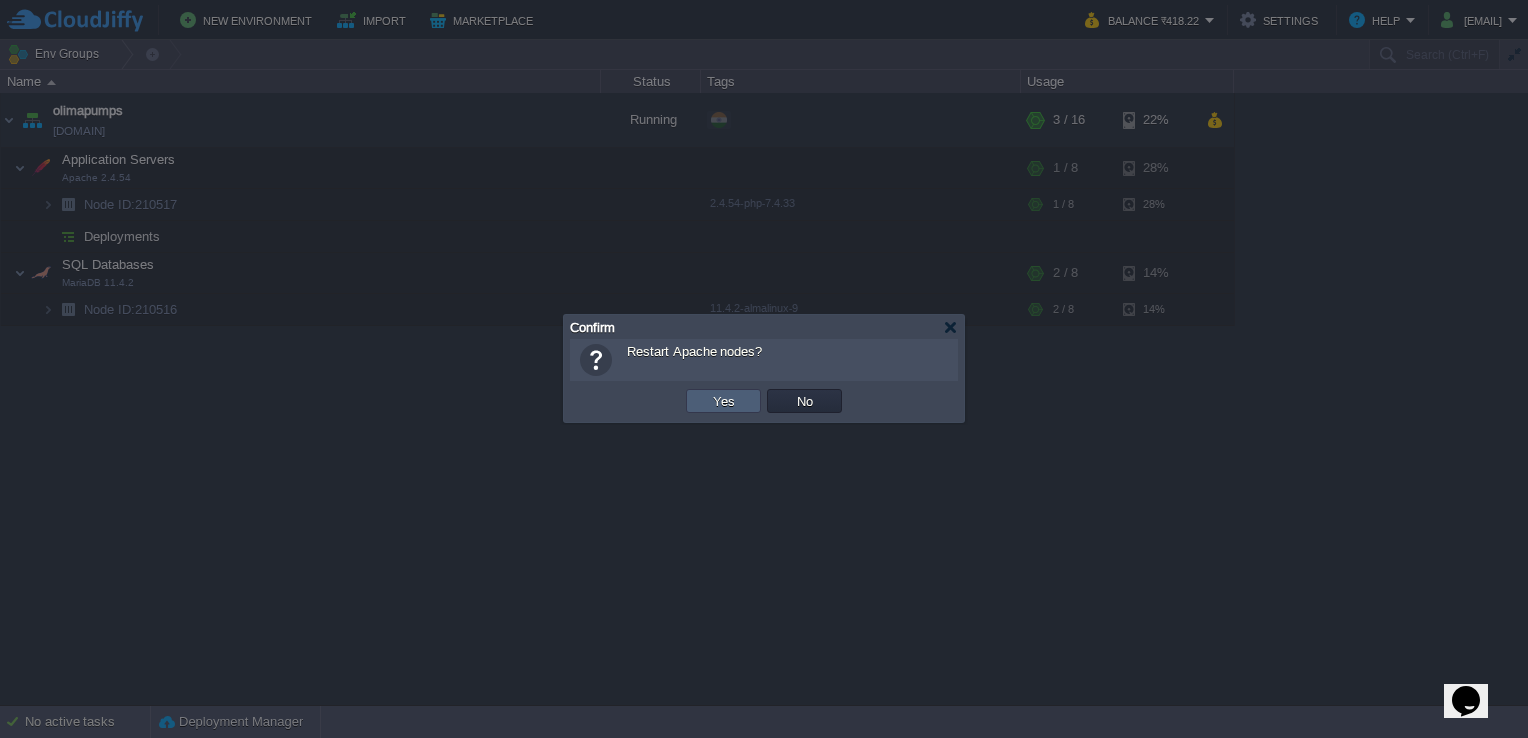 click on "Yes" at bounding box center [724, 401] 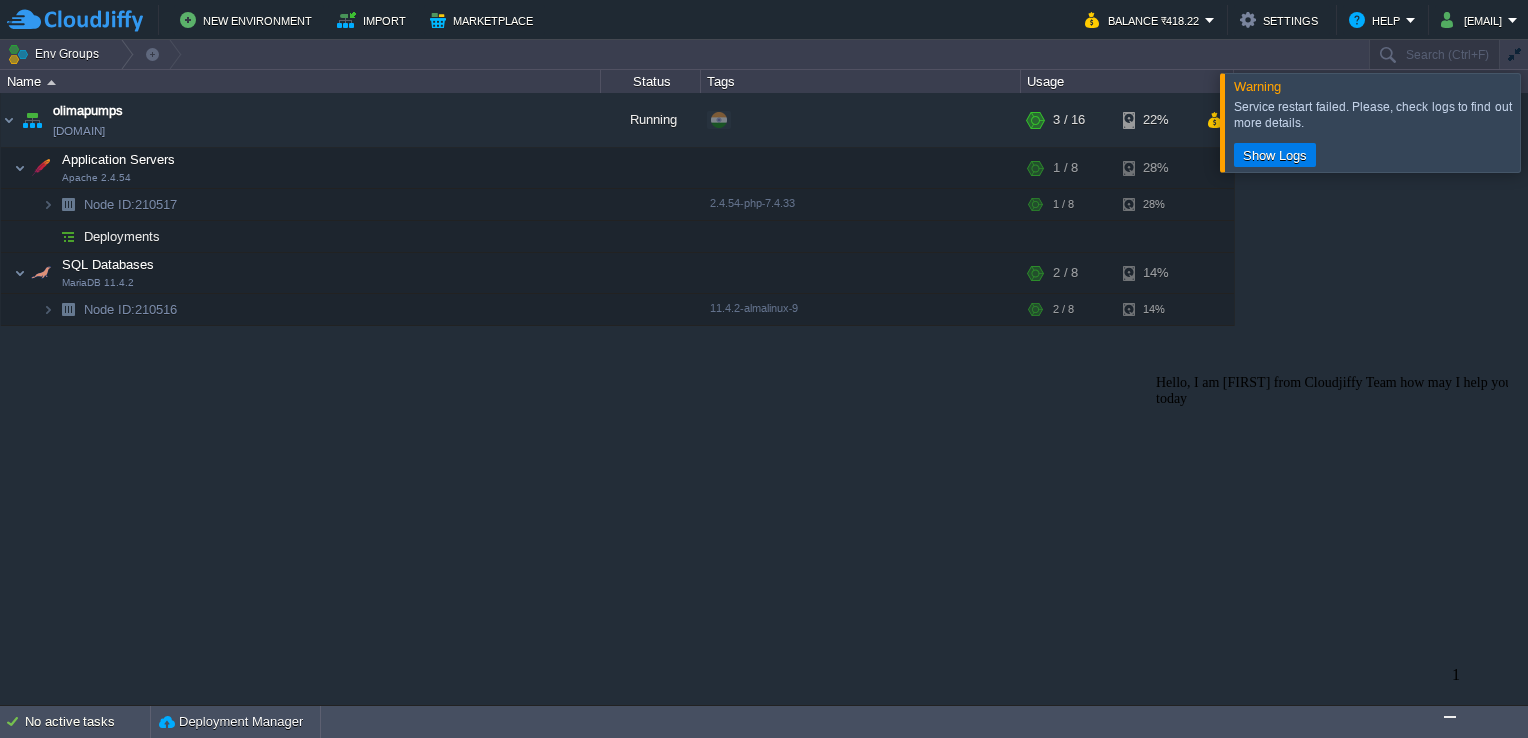 click at bounding box center [1450, 717] 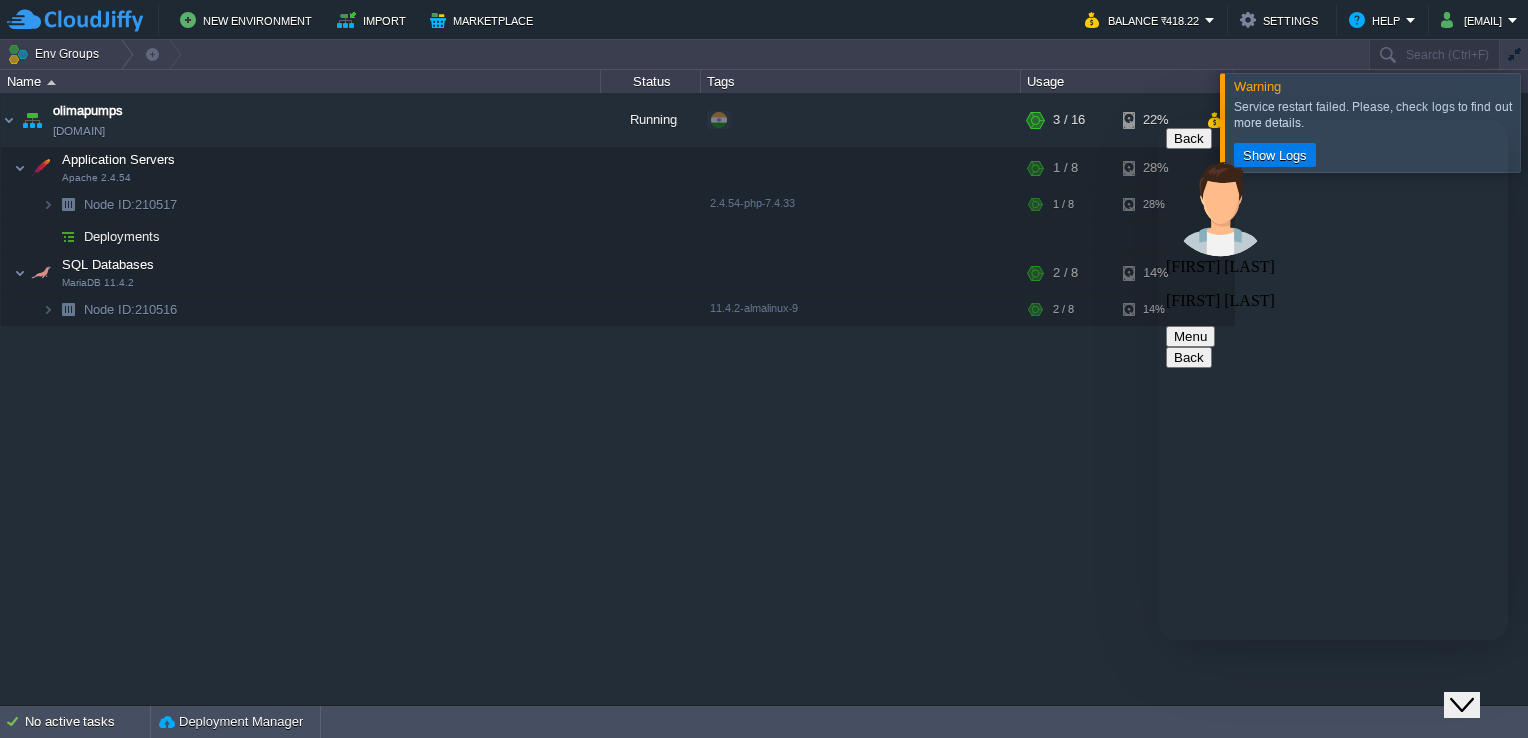click at bounding box center [1158, 120] 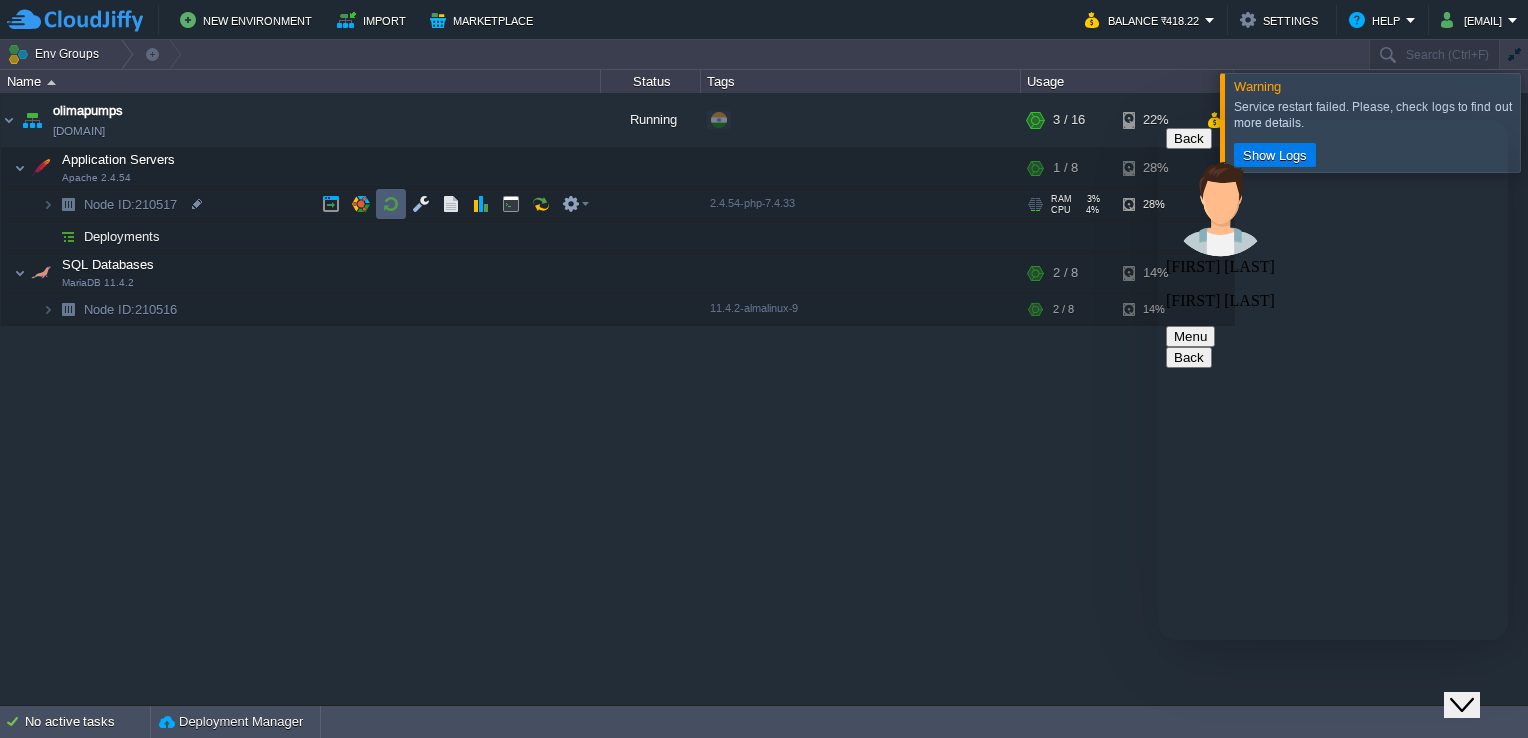 click at bounding box center [391, 204] 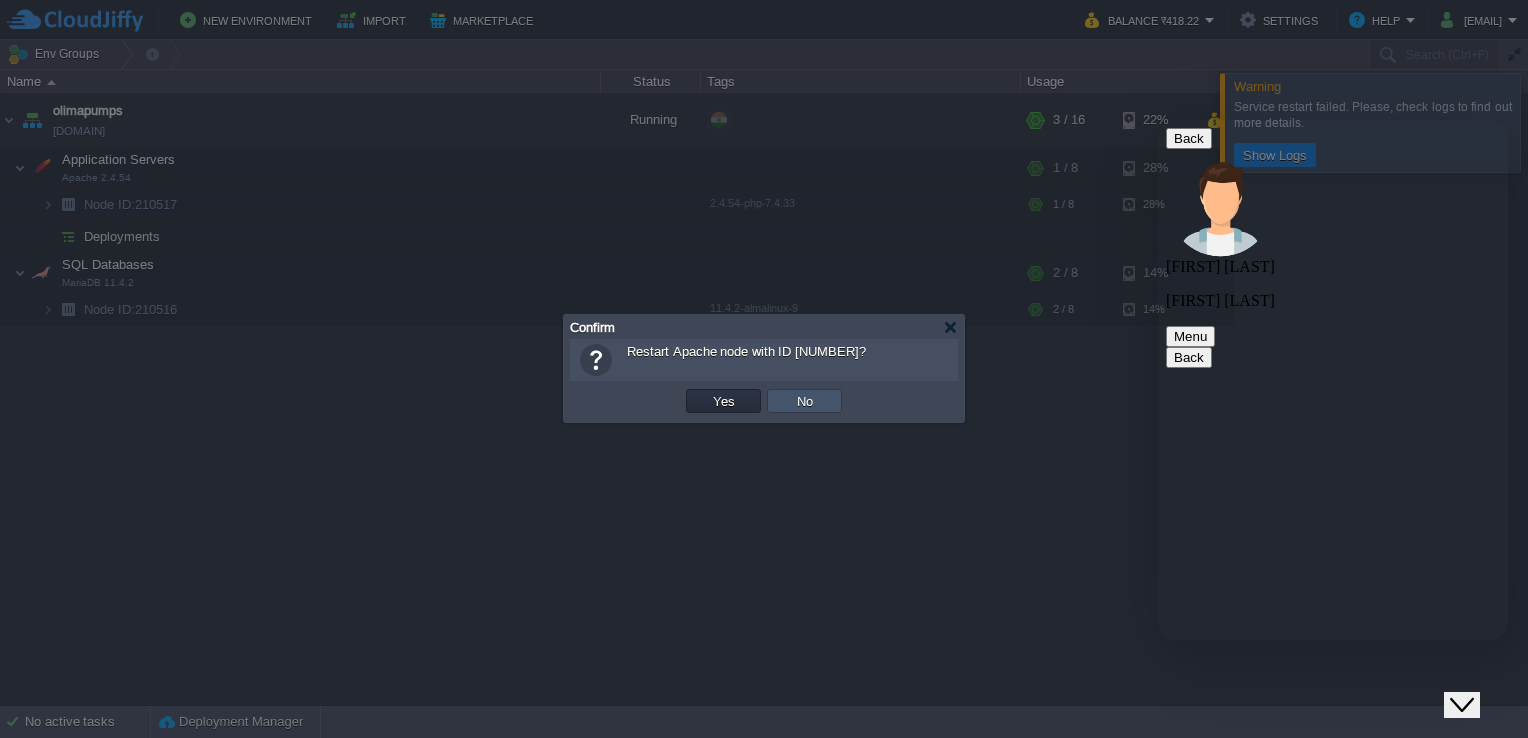 click on "No" at bounding box center [805, 401] 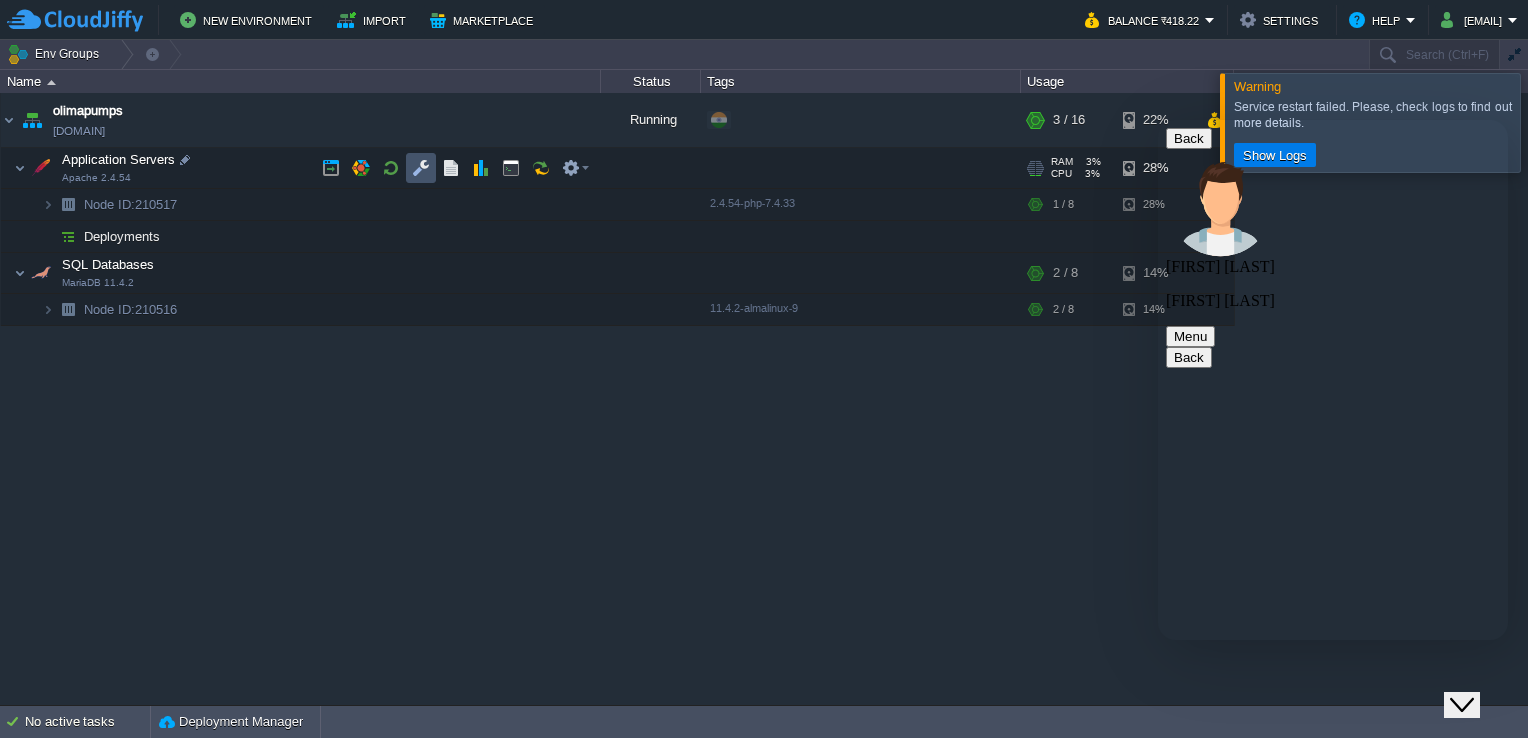 click at bounding box center (421, 168) 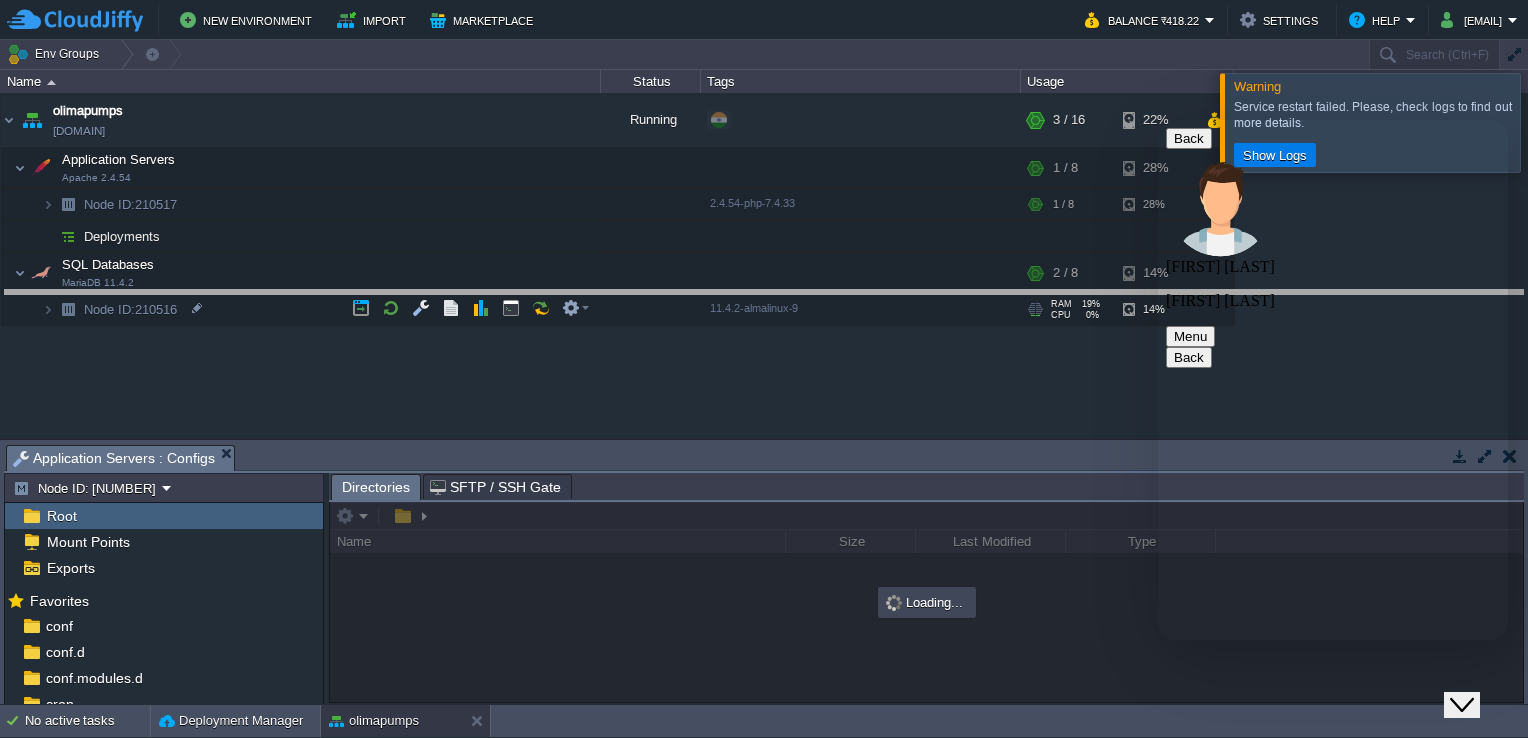 drag, startPoint x: 254, startPoint y: 467, endPoint x: 300, endPoint y: 249, distance: 222.80035 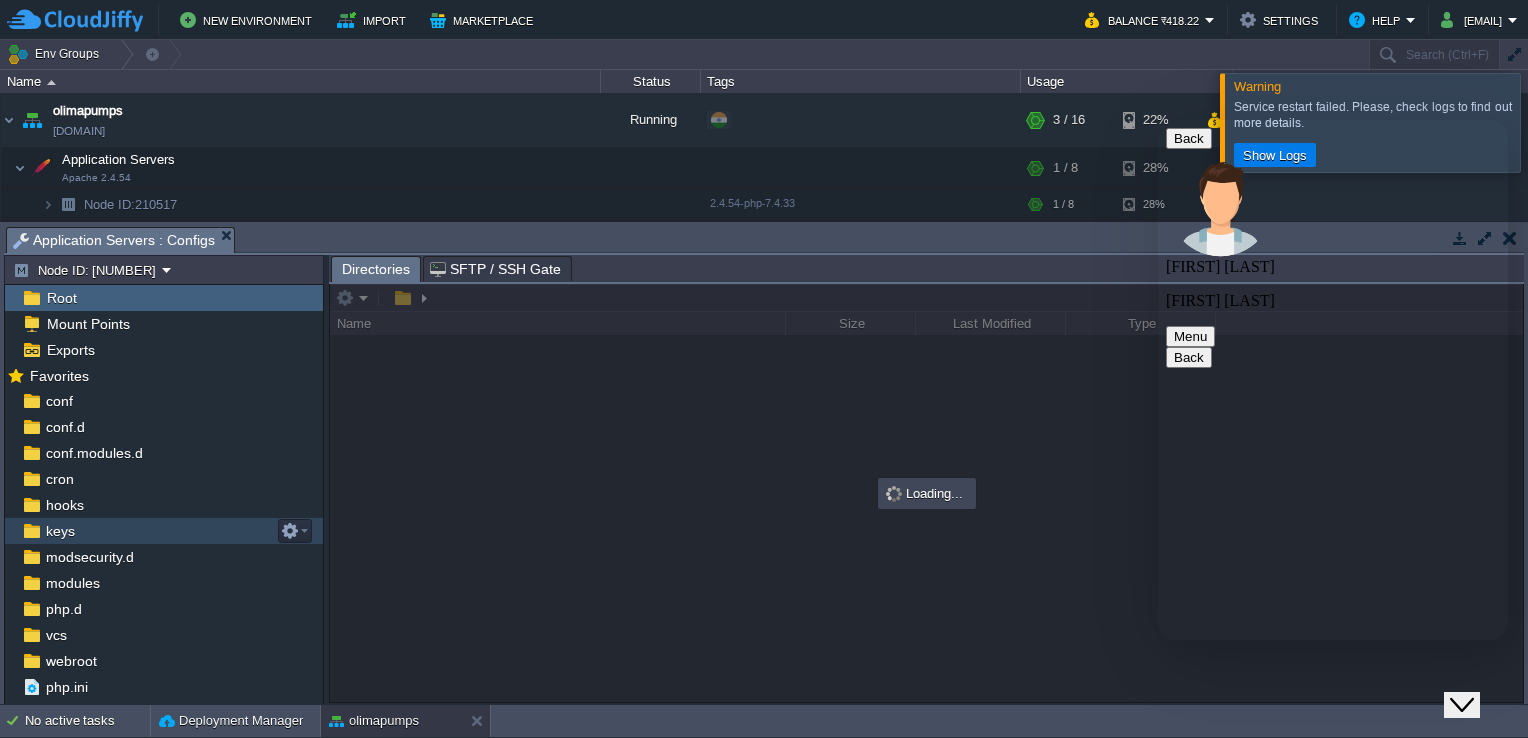 scroll, scrollTop: 24, scrollLeft: 0, axis: vertical 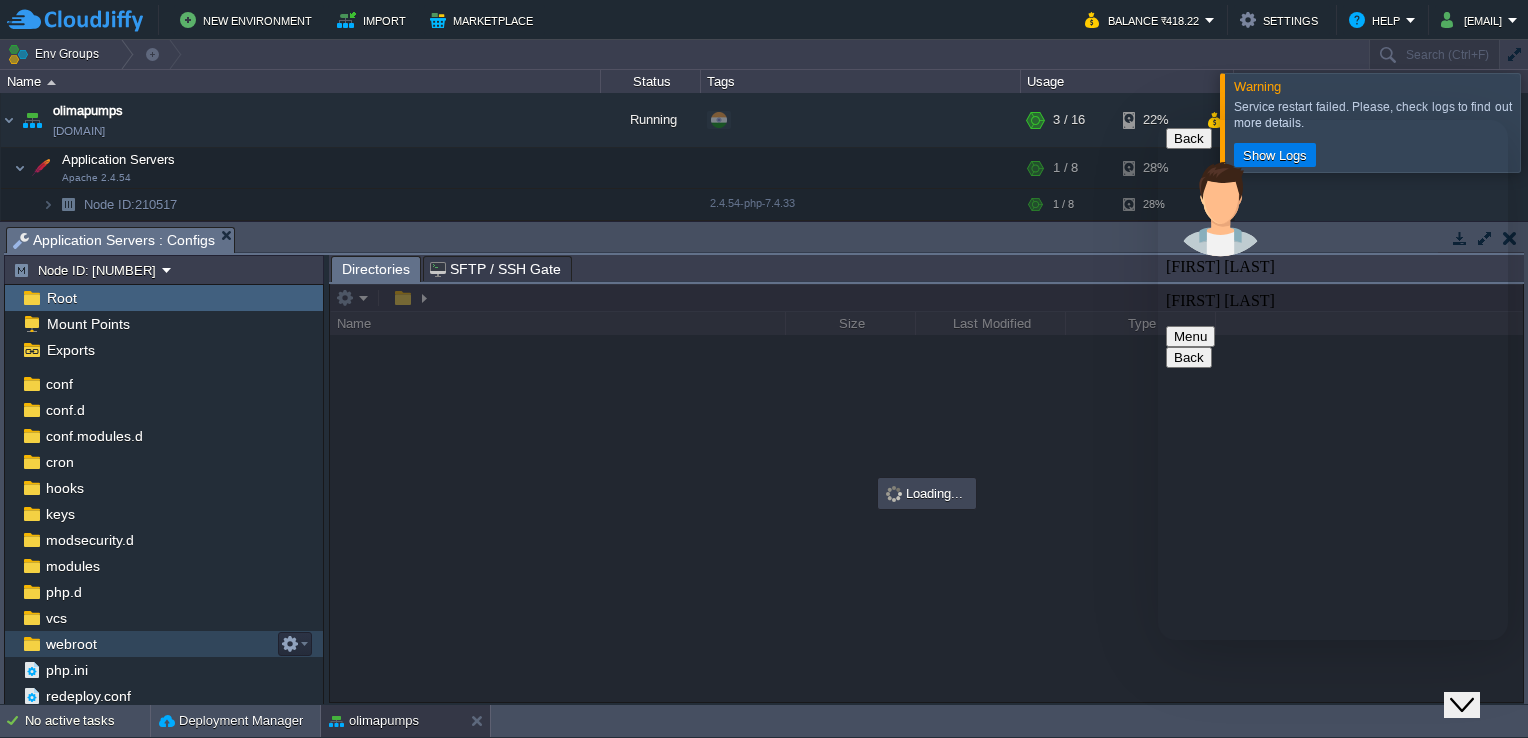 click on "webroot" at bounding box center (164, 644) 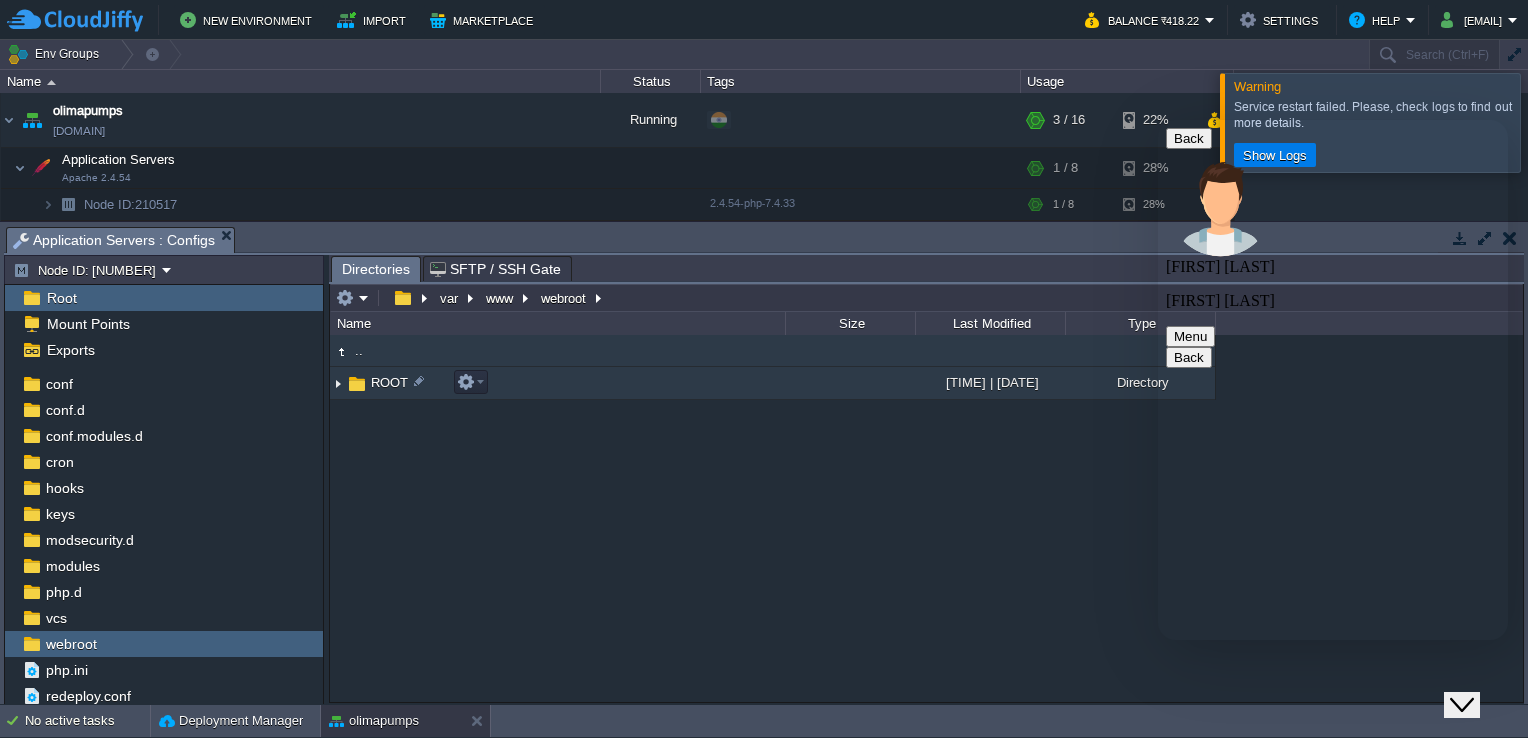 click on "ROOT" at bounding box center [389, 382] 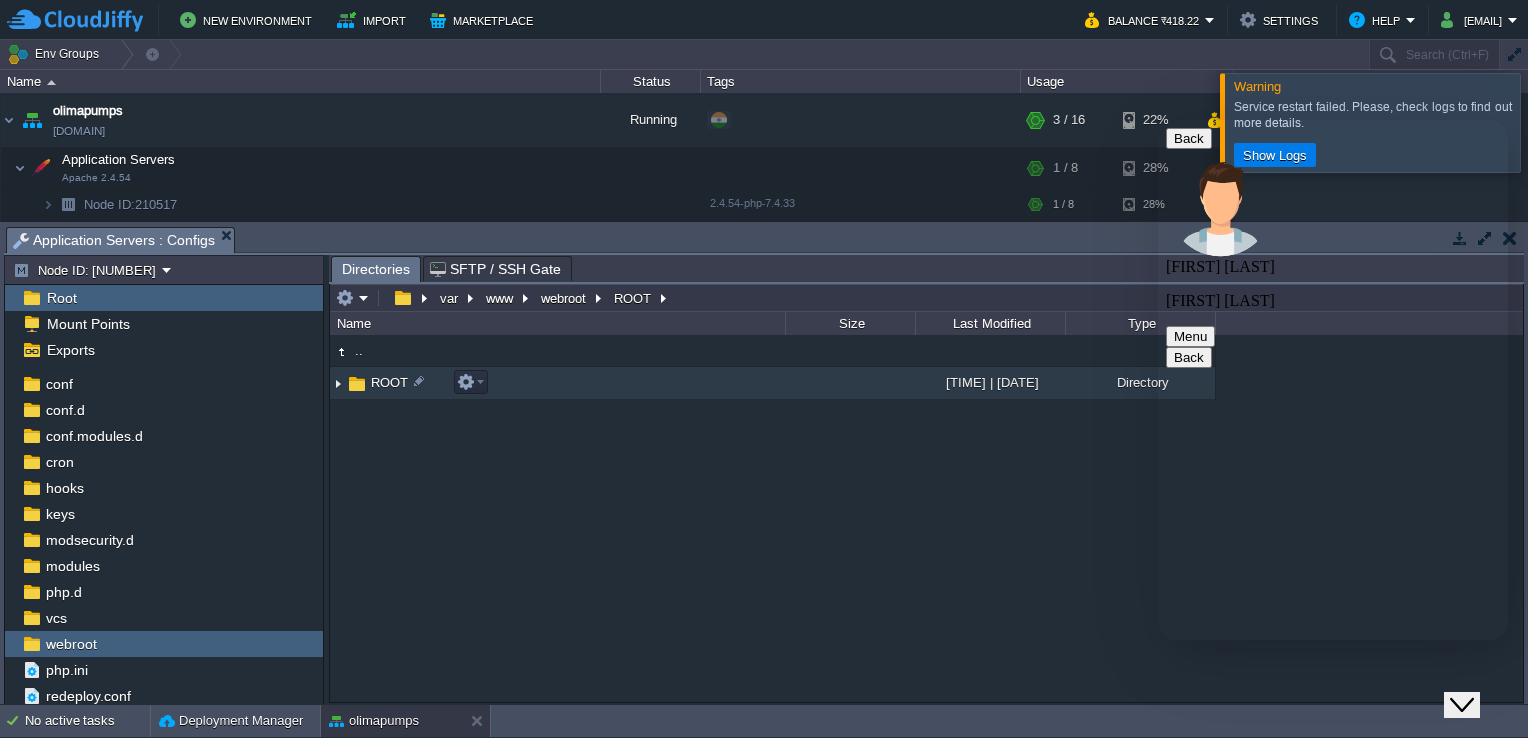 click on "ROOT" at bounding box center (389, 382) 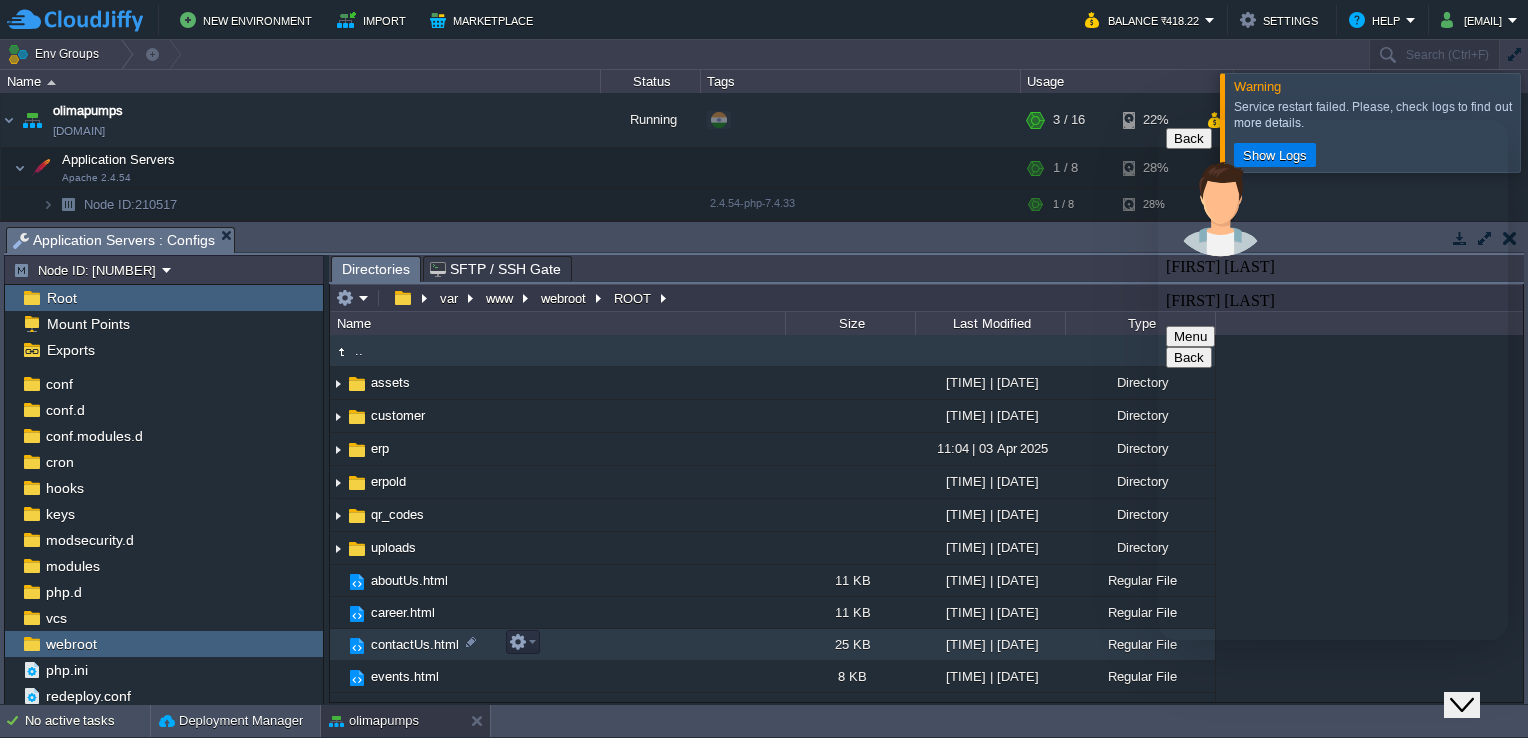 scroll, scrollTop: 0, scrollLeft: 0, axis: both 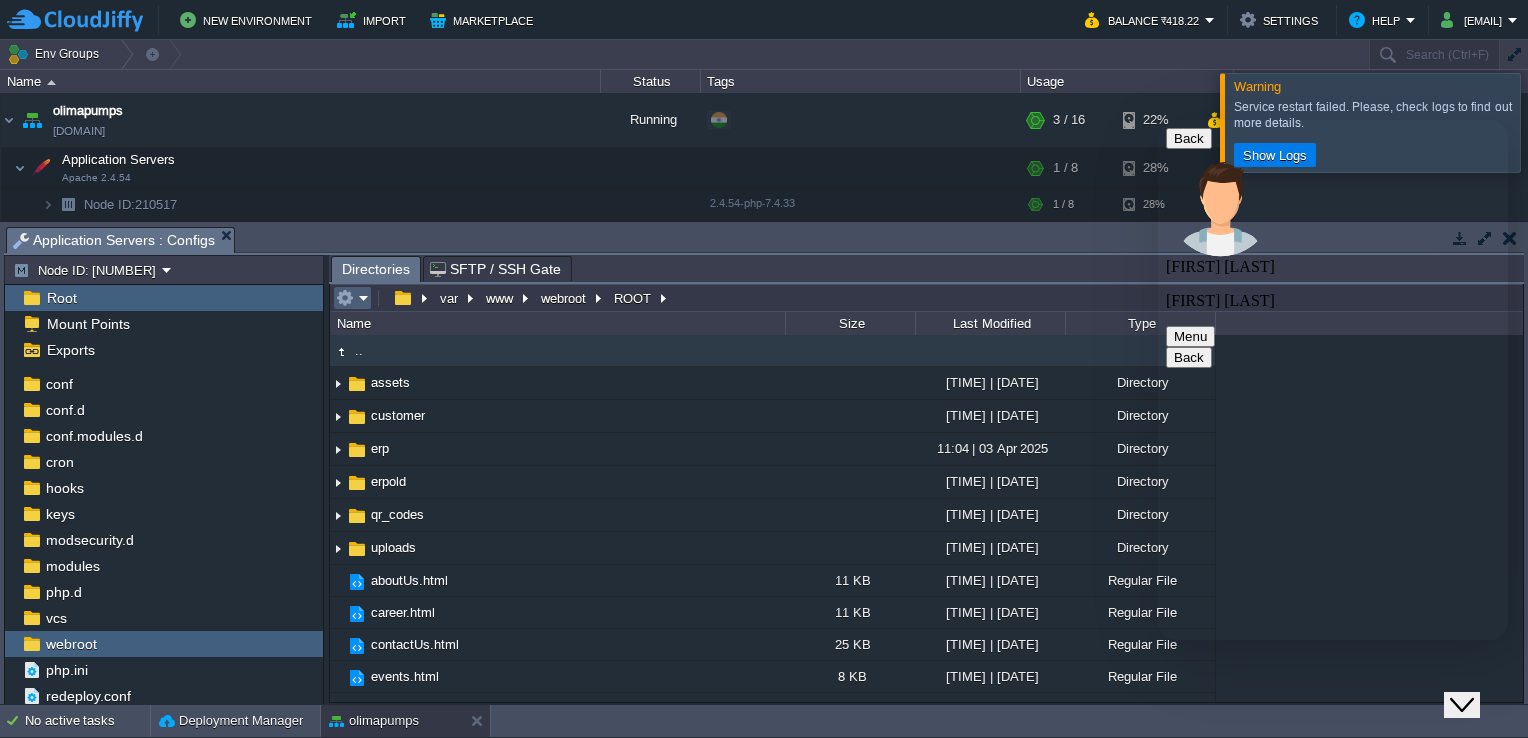 click at bounding box center [352, 298] 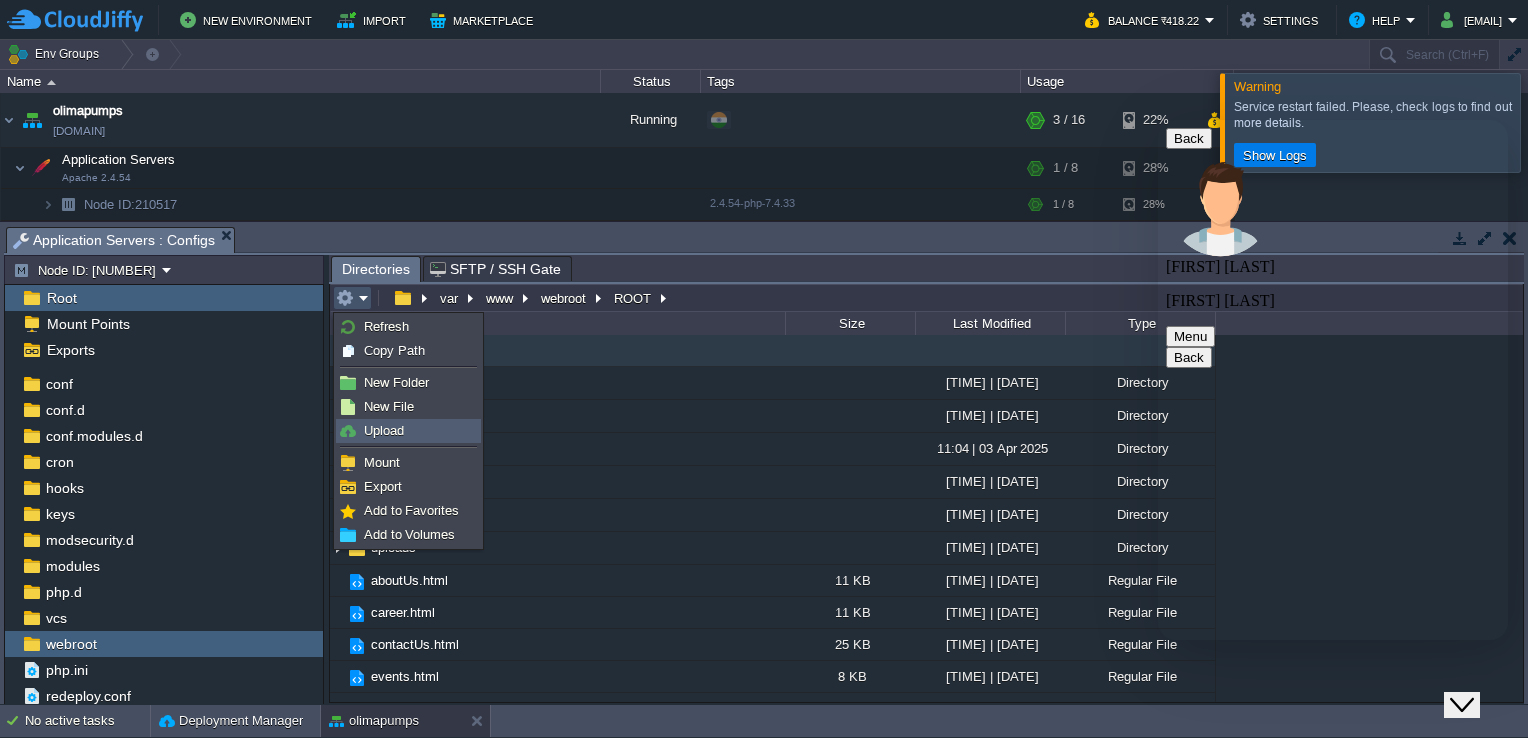 click on "Upload" at bounding box center [384, 430] 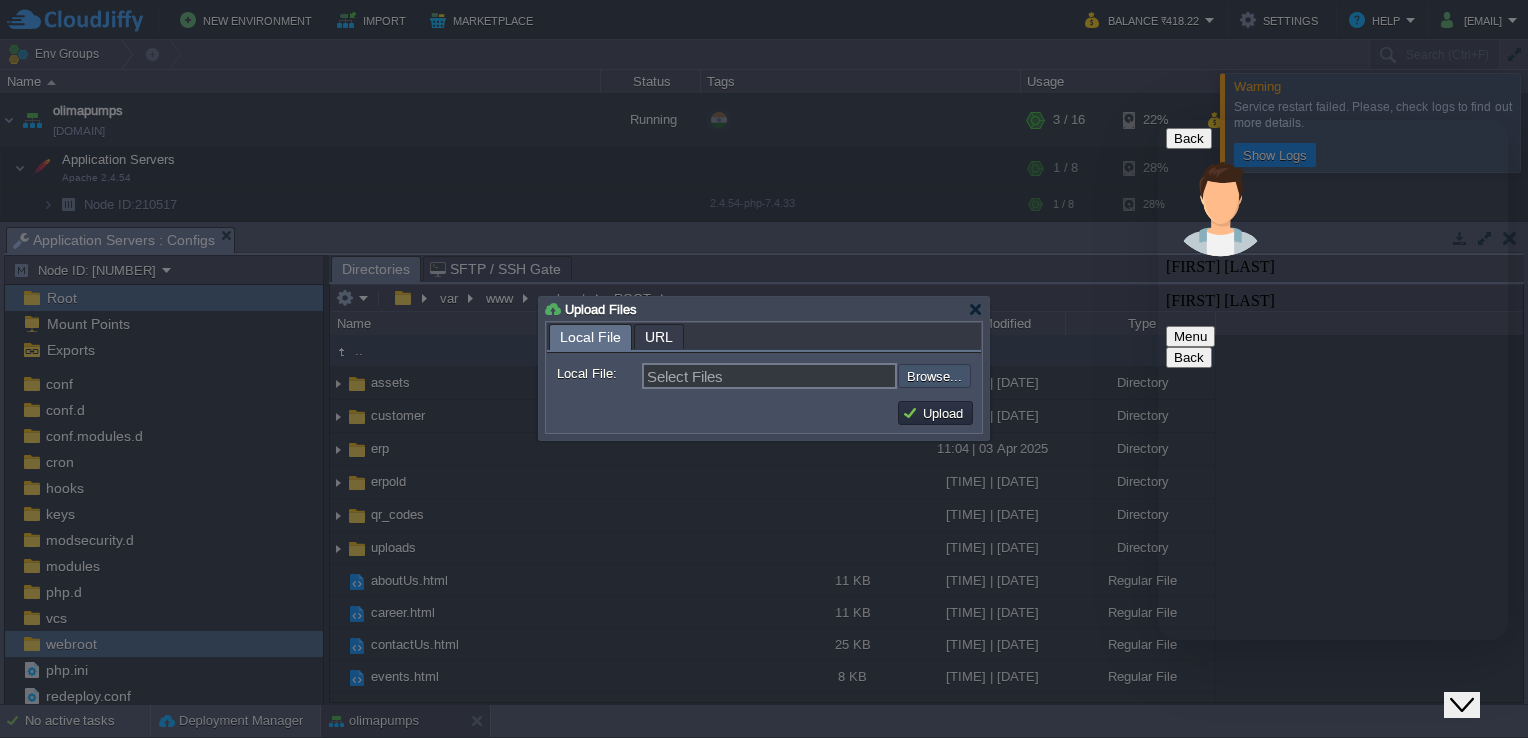 click at bounding box center (844, 376) 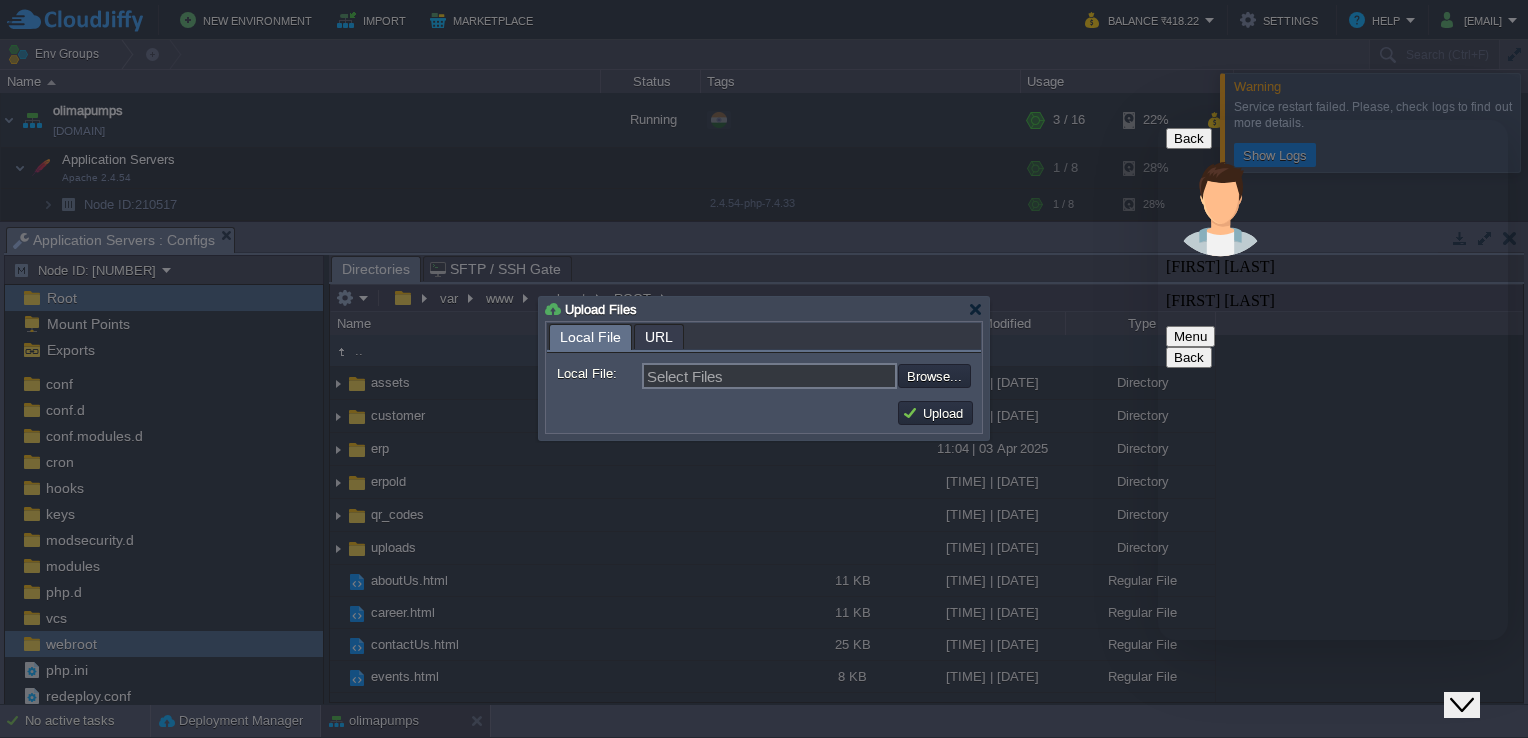 type on "C:\fakepath\zip.php" 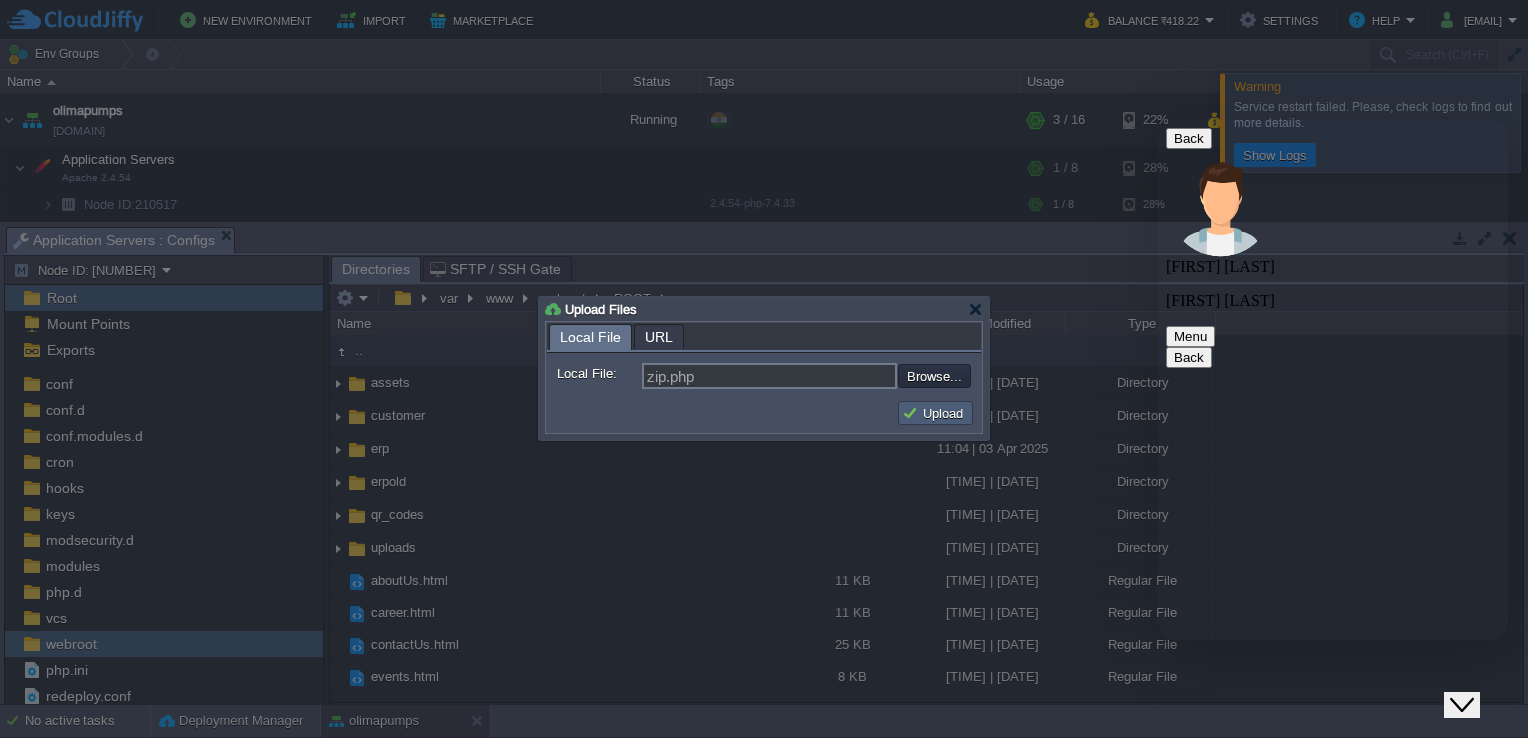 click on "Upload" at bounding box center (935, 413) 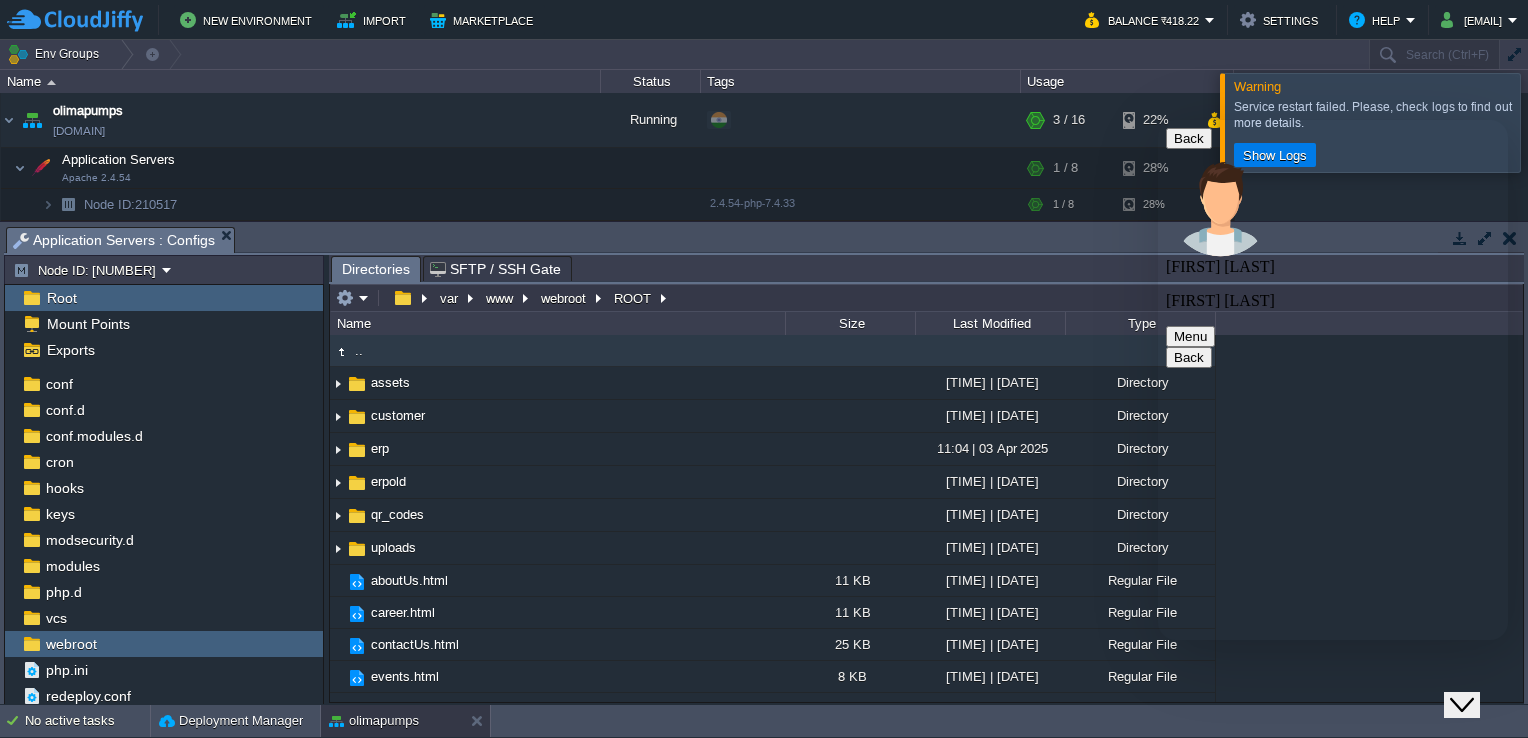 click at bounding box center (1158, 120) 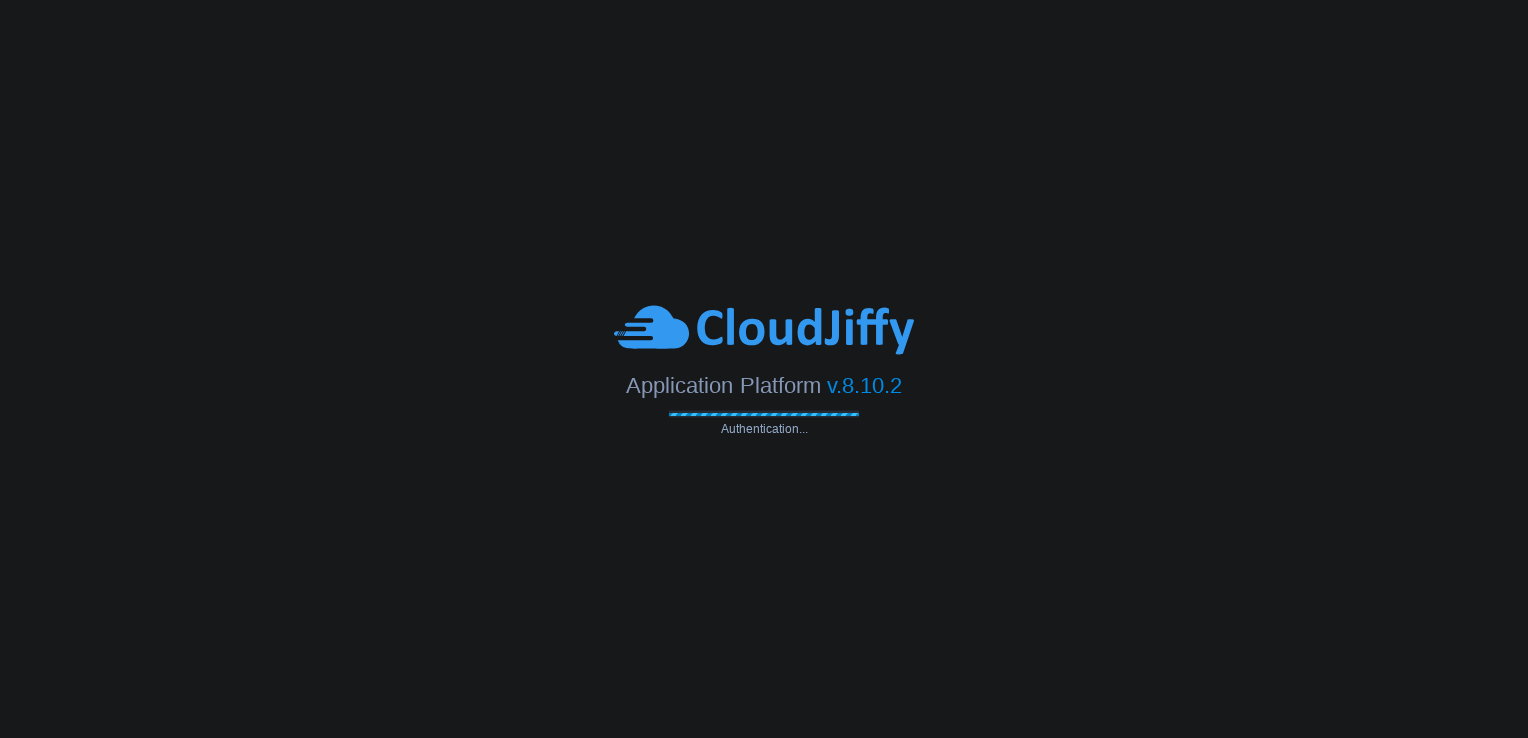 scroll, scrollTop: 0, scrollLeft: 0, axis: both 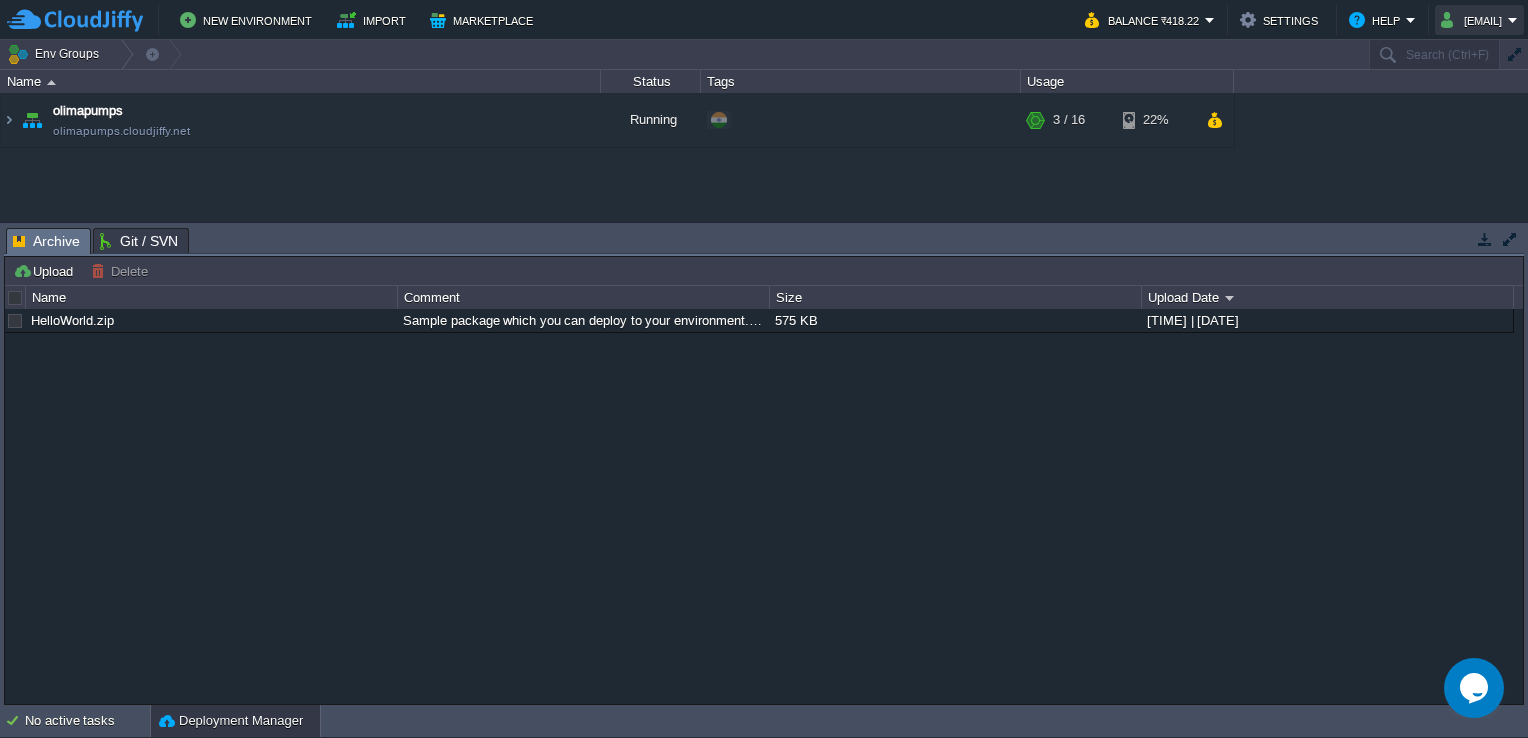 click on "[EMAIL]" at bounding box center [1474, 20] 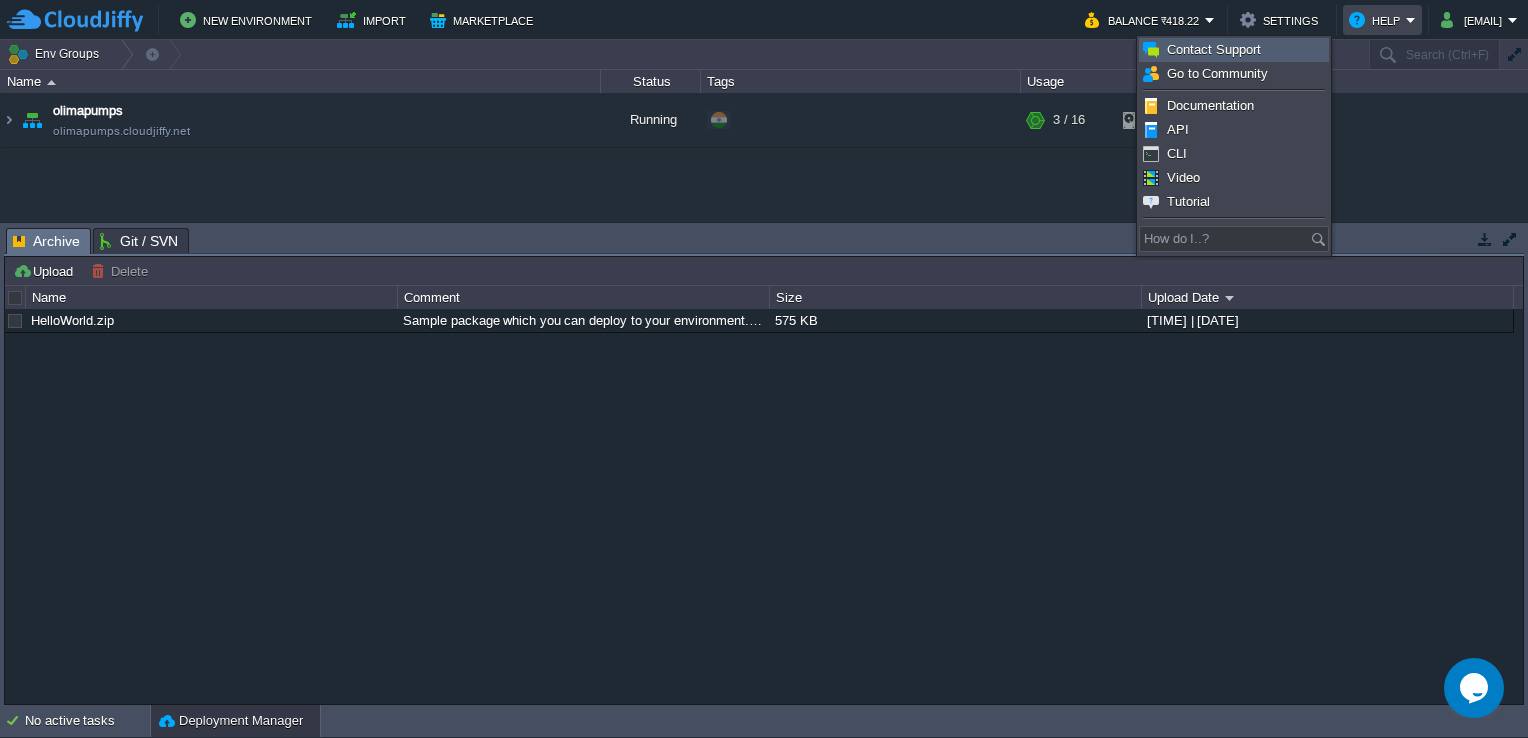 click on "Contact Support" at bounding box center [1234, 50] 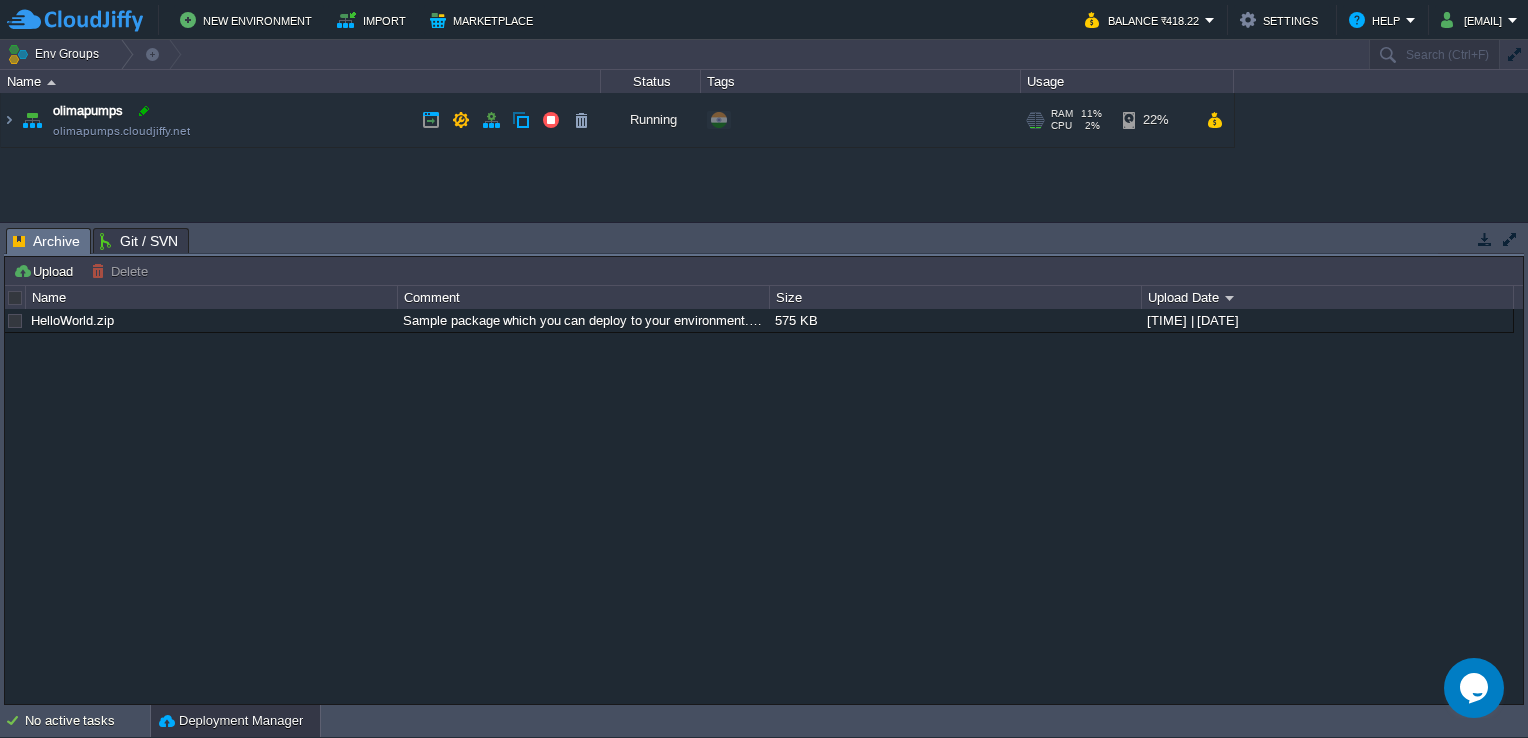 click at bounding box center [144, 111] 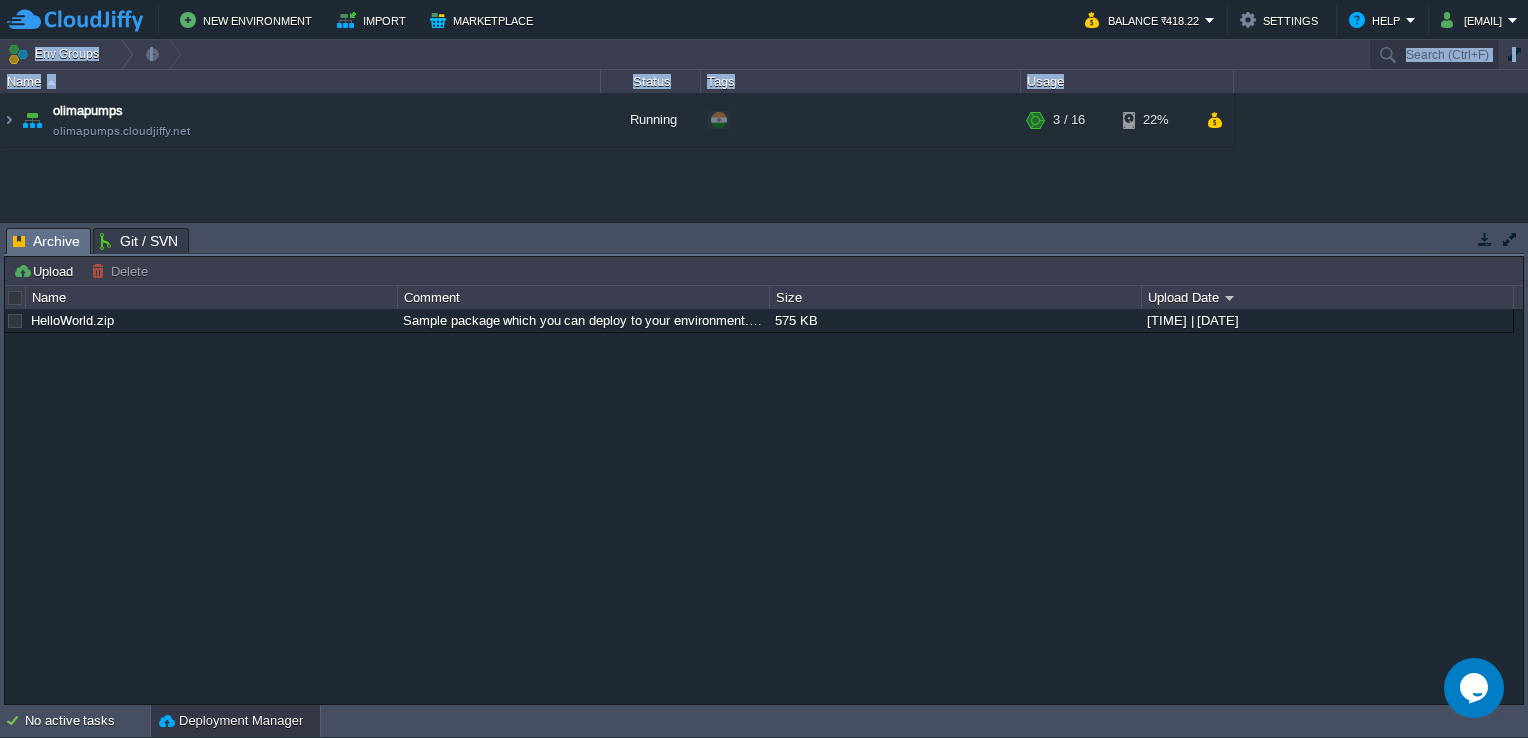 click on "New Environment Import Marketplace Bonus ₹0.00 Upgrade Account Balance ₹418.22 Settings Help biswajitm0@gmail.com       Env Groups                     Search (Ctrl+F)         auto-gen Name Status Tags Usage olimapumps olimapumps.cloudjiffy.net Running                                 + Add to Env Group                                                                                                                                                            RAM                 11%                                         CPU                 2%                             3 / 16                    22%                     olimapumps       Tasks Activity Log Archive Git / SVN   Upload Delete Deploy to ... Custom application packages that can be deployed to your environments.  Learn More   Name Comment Size Upload Date   HelloWorld.zip Sample package which you can deploy to your environment. Feel free to delete and upload a package of your own. 575 KB 19:34   |   06 Aug 2024" 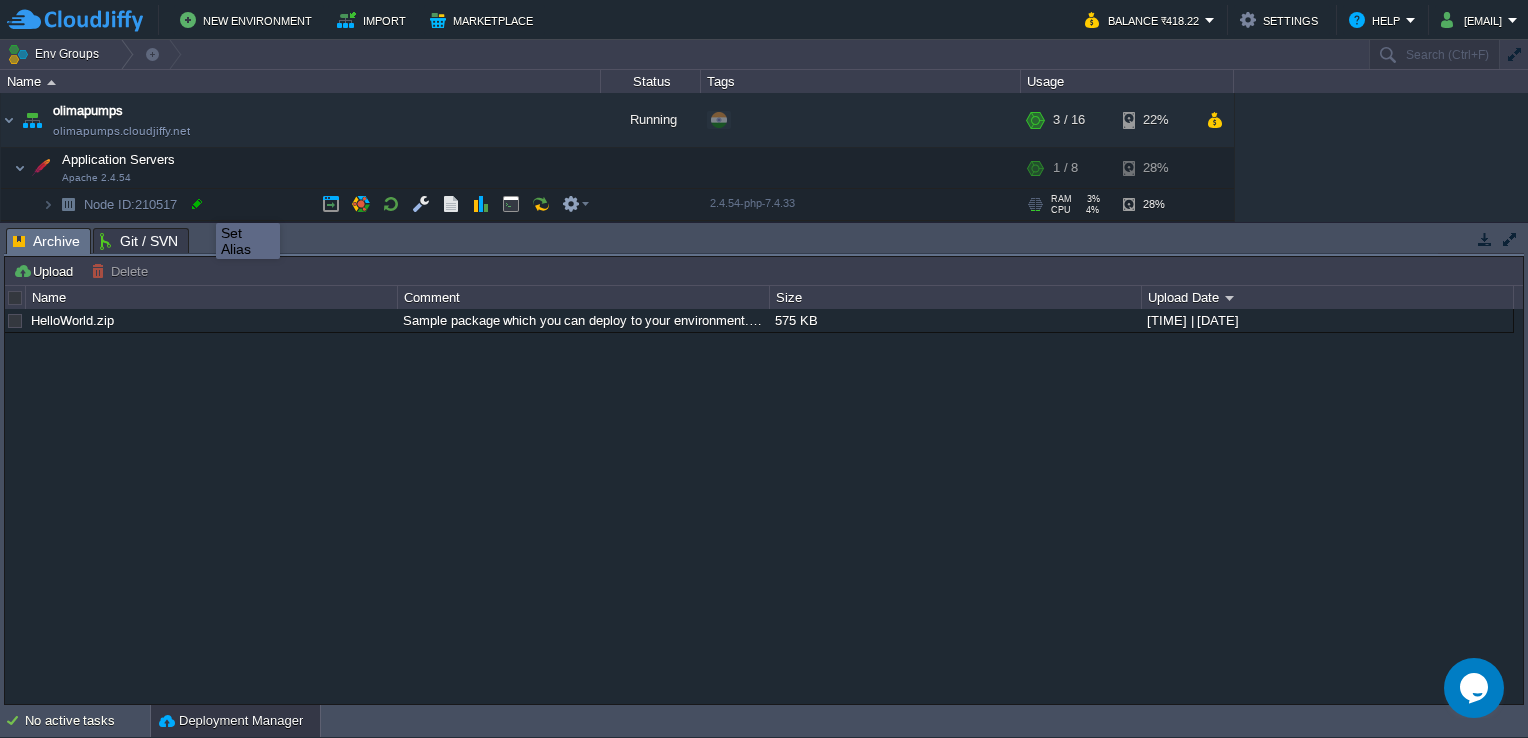 click at bounding box center (197, 204) 